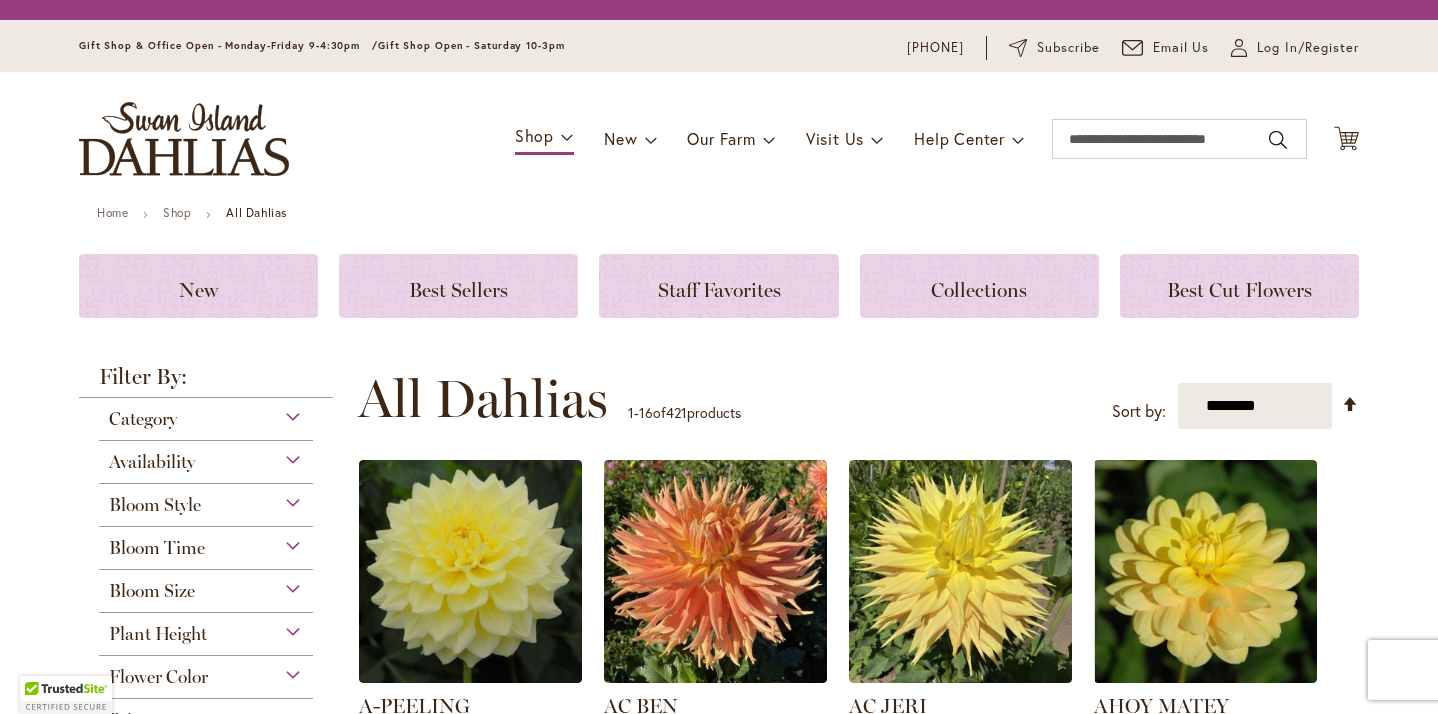 scroll, scrollTop: 0, scrollLeft: 0, axis: both 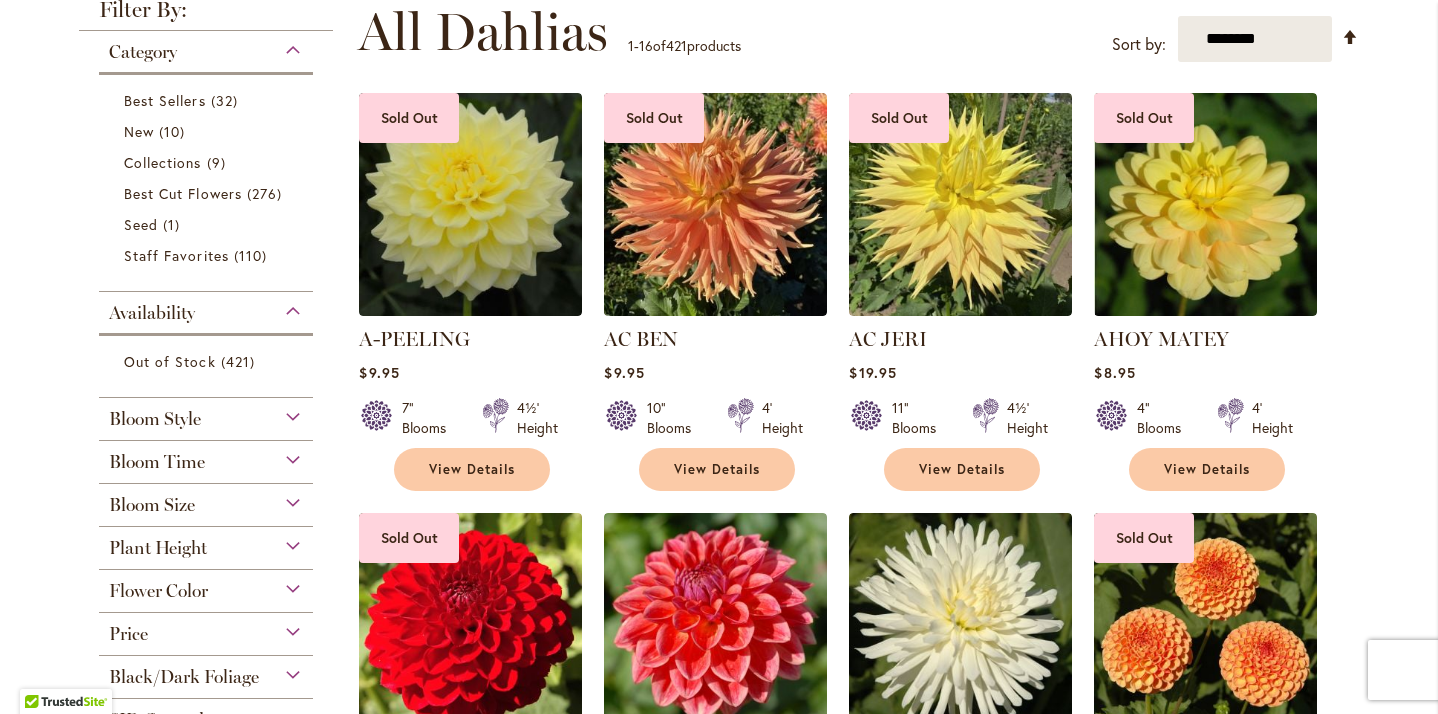 click on "Plant Height" at bounding box center (206, 543) 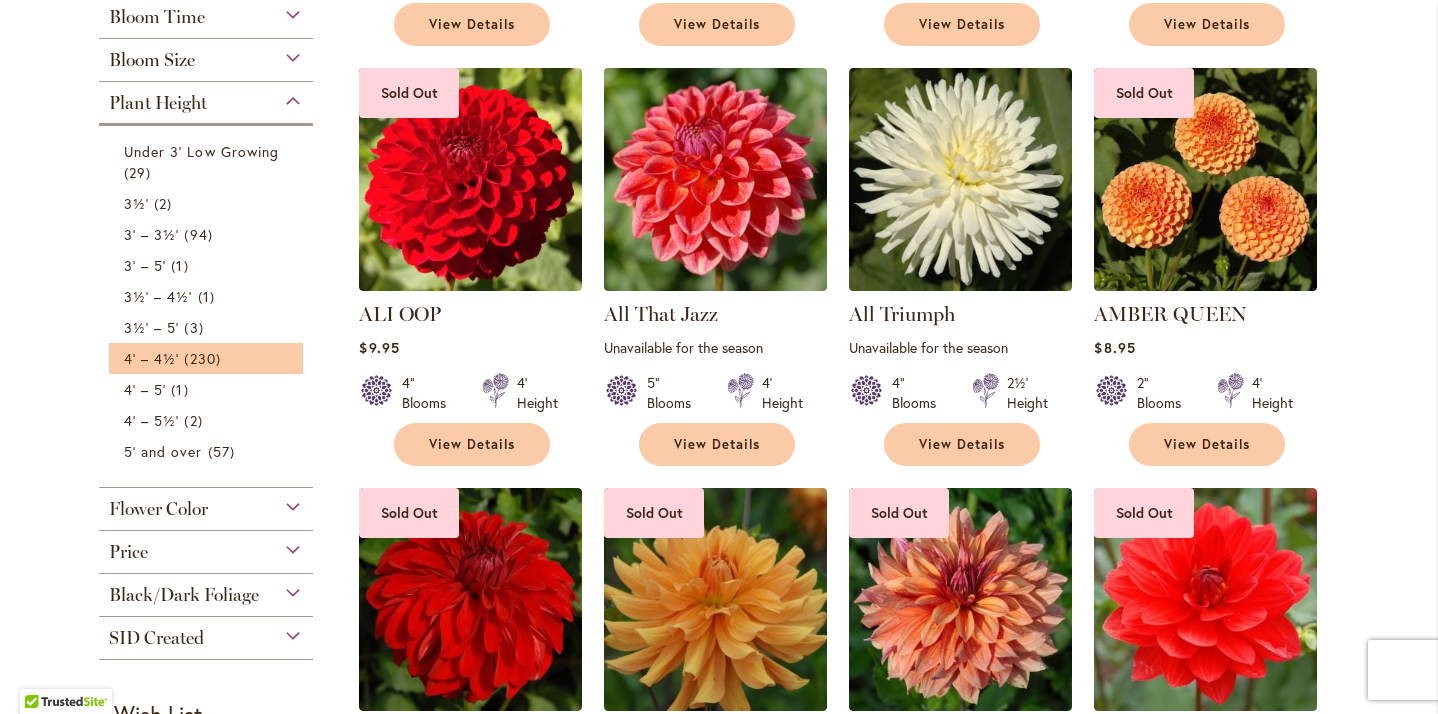scroll, scrollTop: 848, scrollLeft: 0, axis: vertical 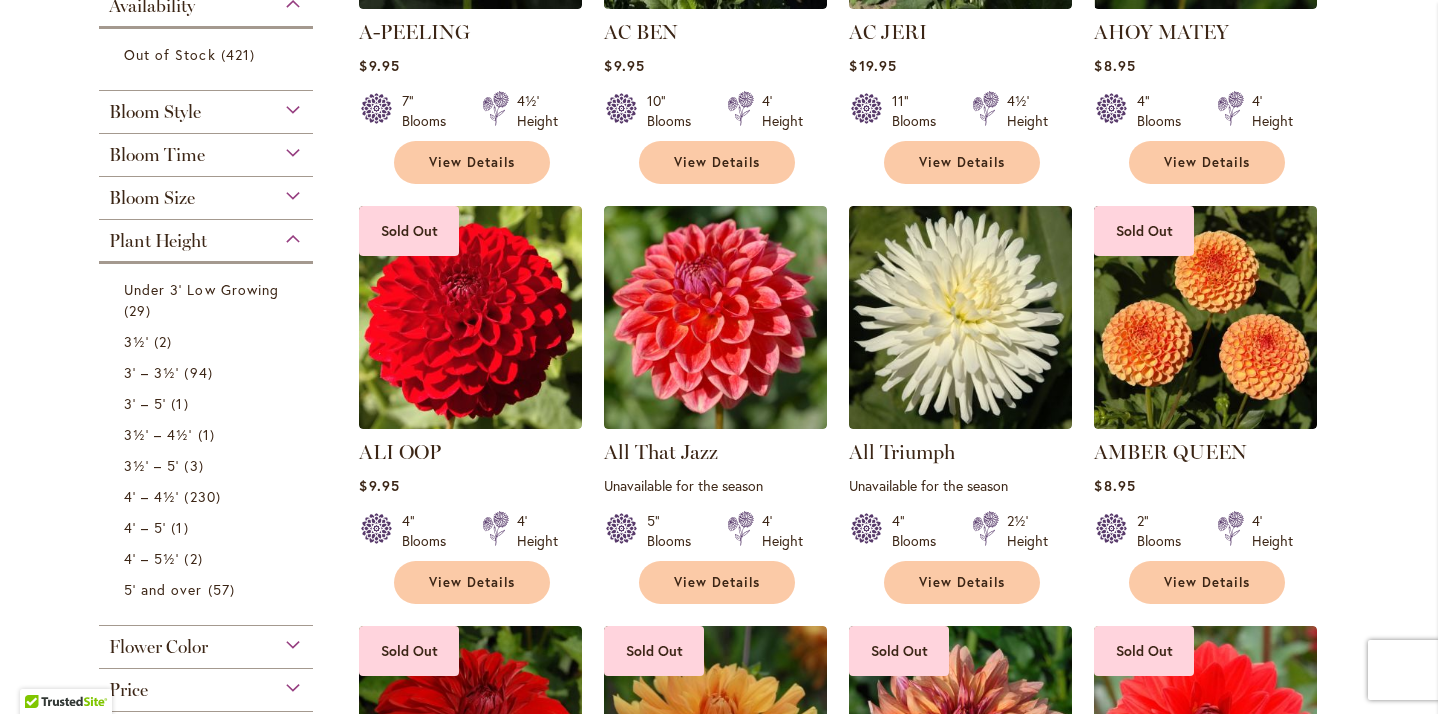 click on "Bloom Style" at bounding box center (206, 107) 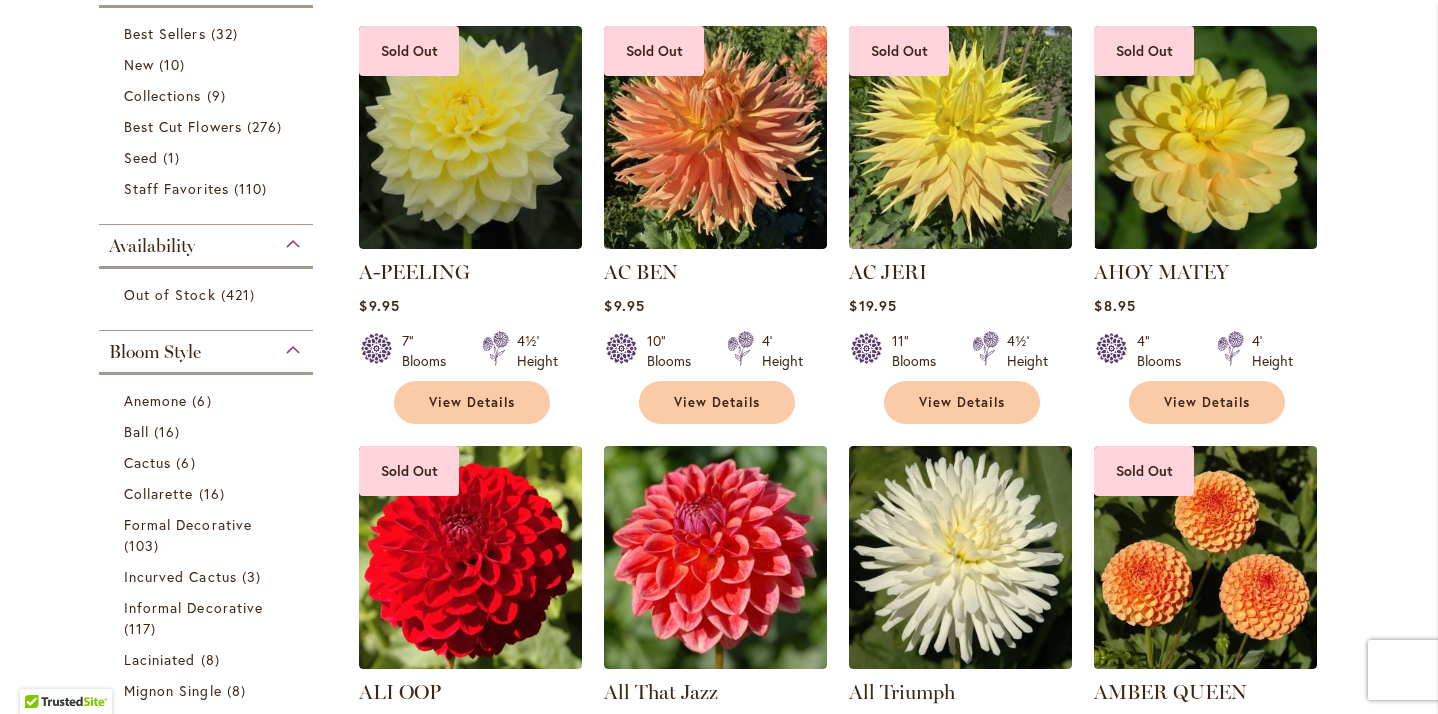 scroll, scrollTop: 0, scrollLeft: 0, axis: both 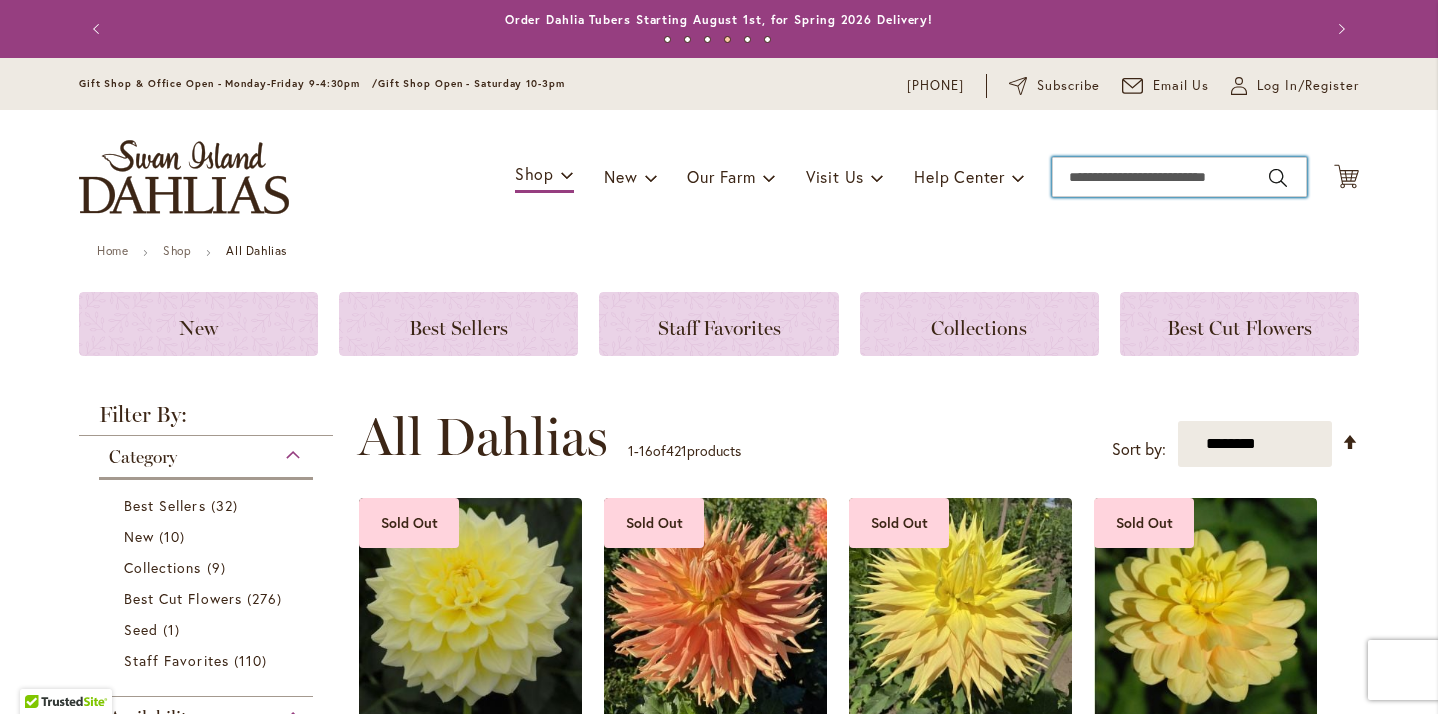 click on "Search" at bounding box center [1179, 177] 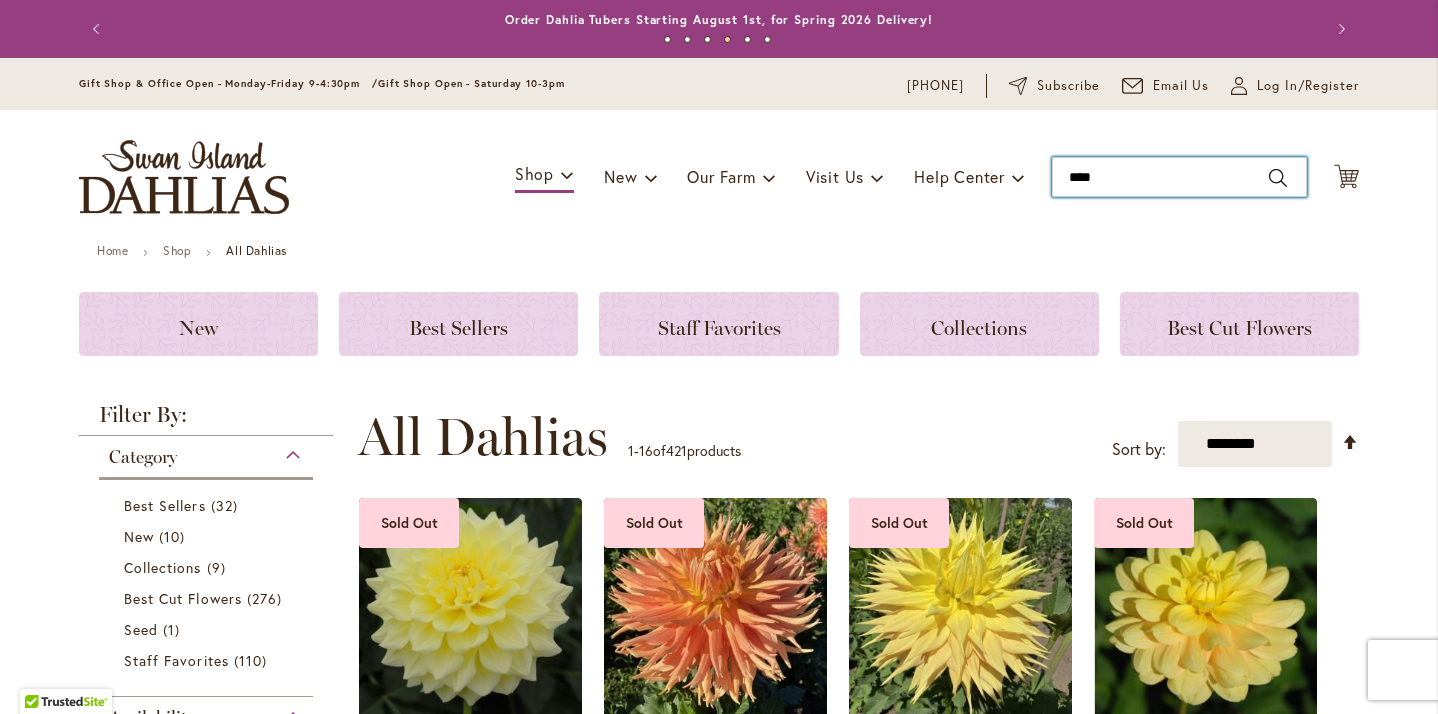 type on "*****" 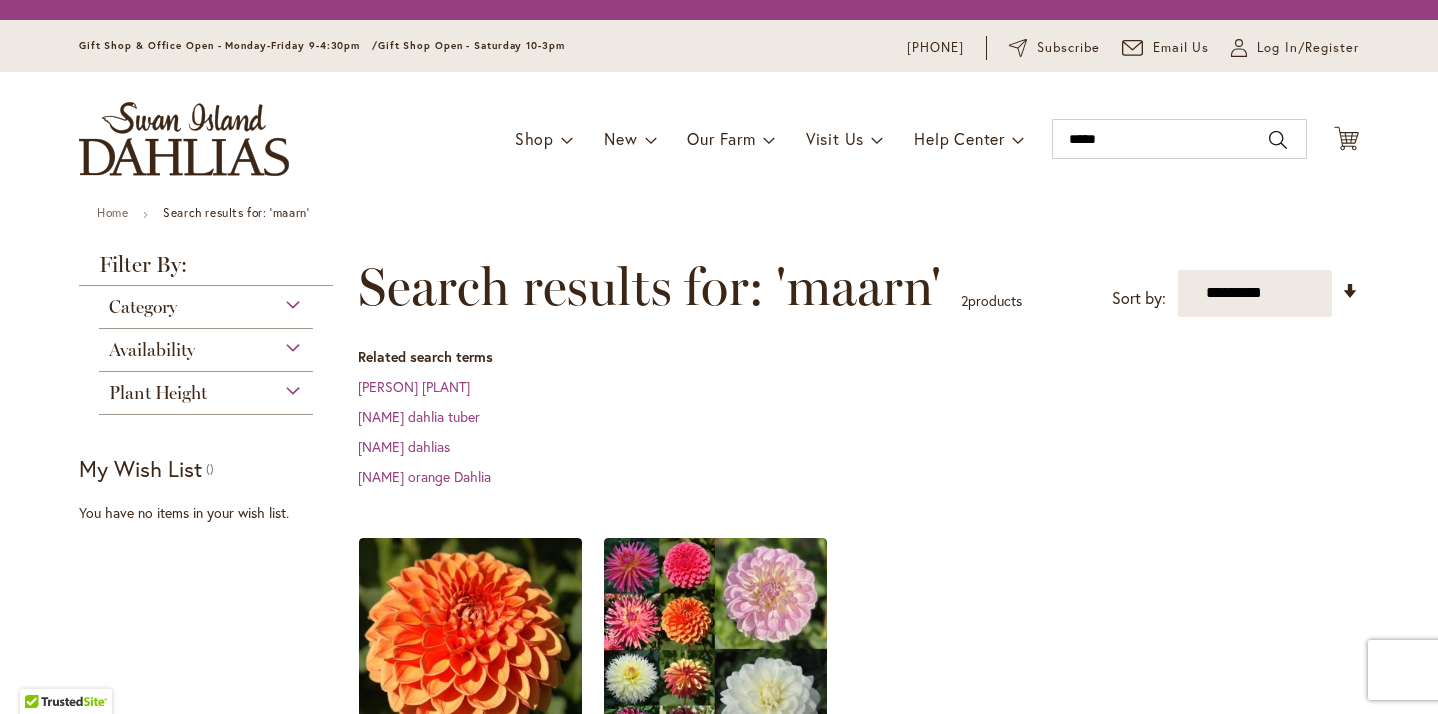 scroll, scrollTop: 0, scrollLeft: 0, axis: both 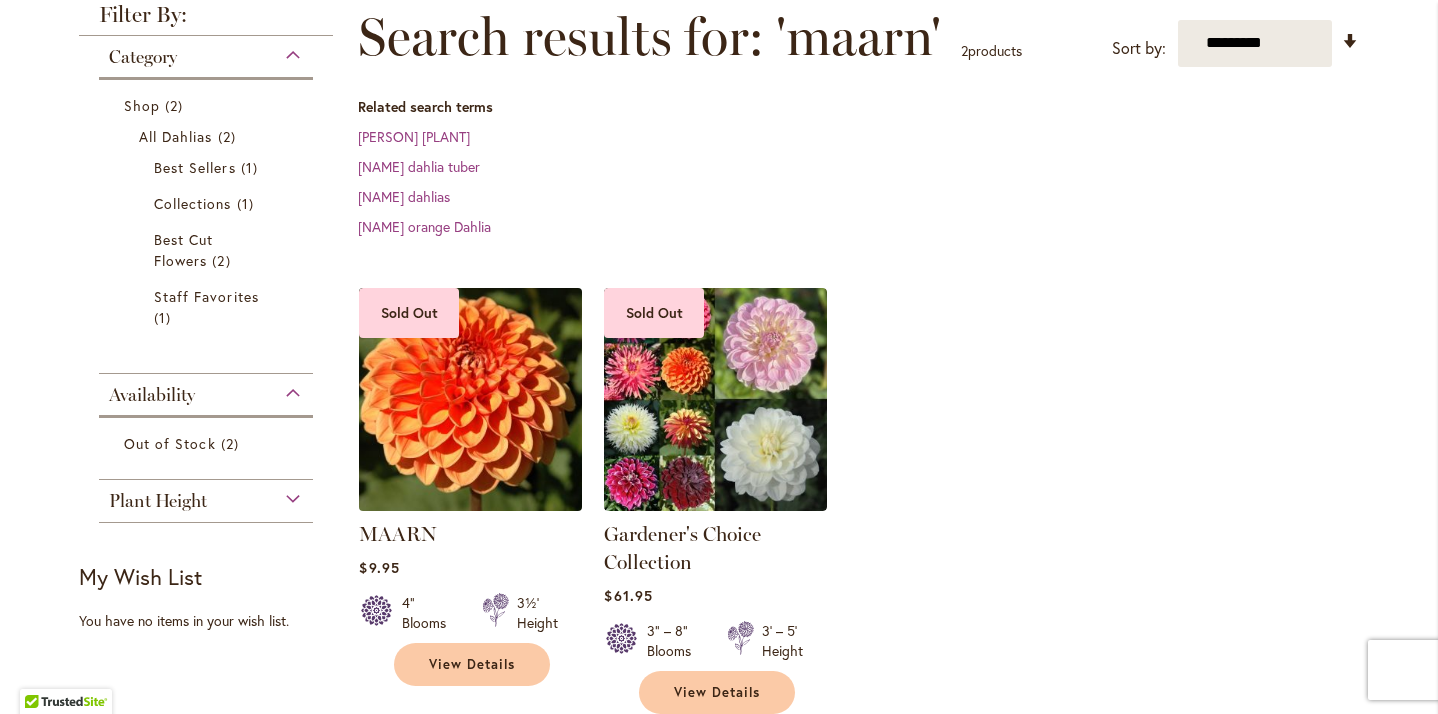 click at bounding box center (471, 399) 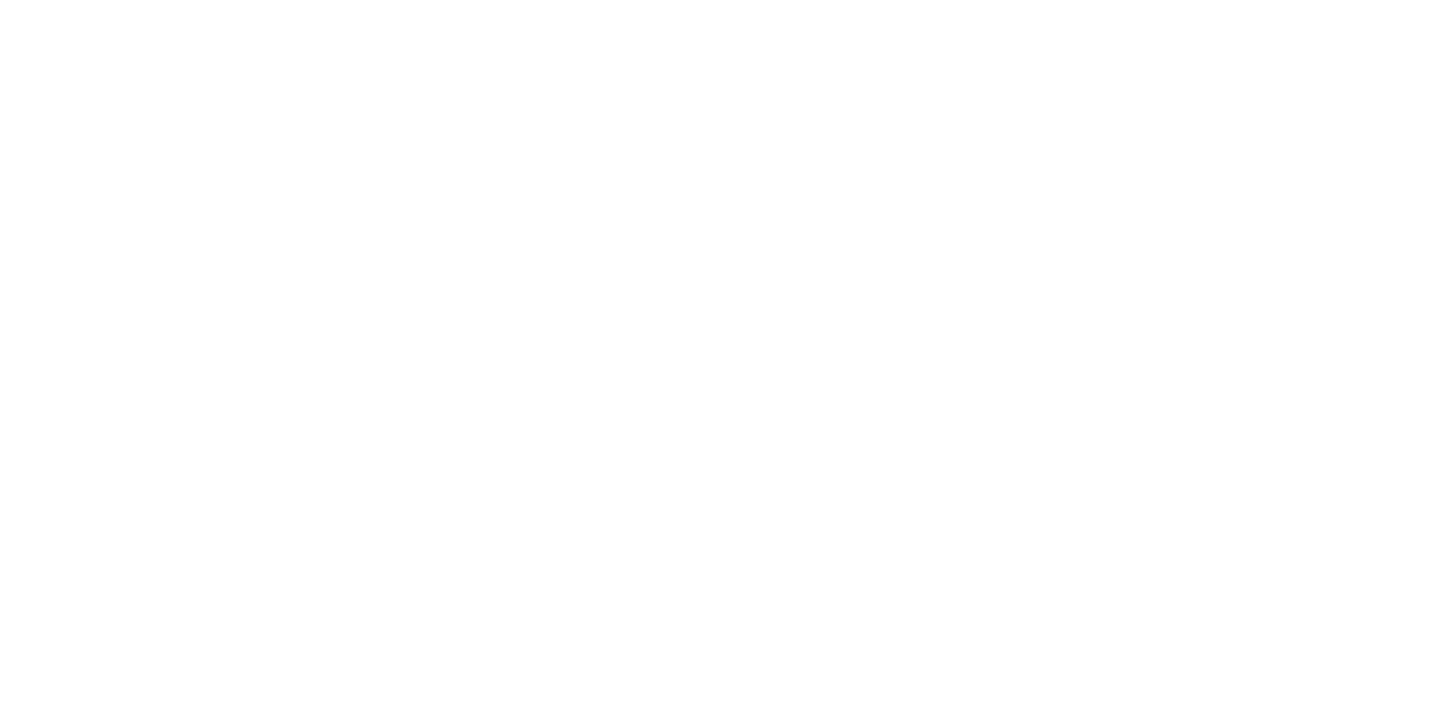 scroll, scrollTop: 0, scrollLeft: 0, axis: both 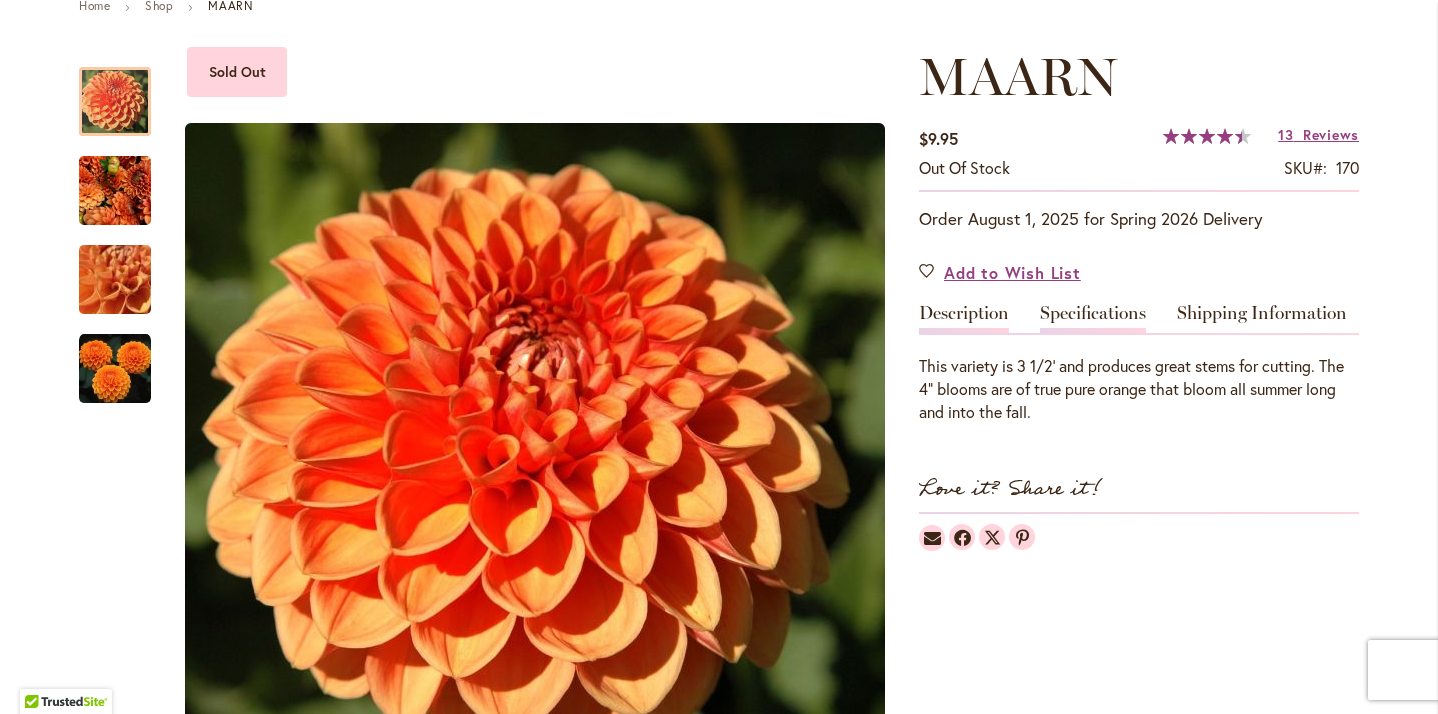 click on "Specifications" at bounding box center [1093, 318] 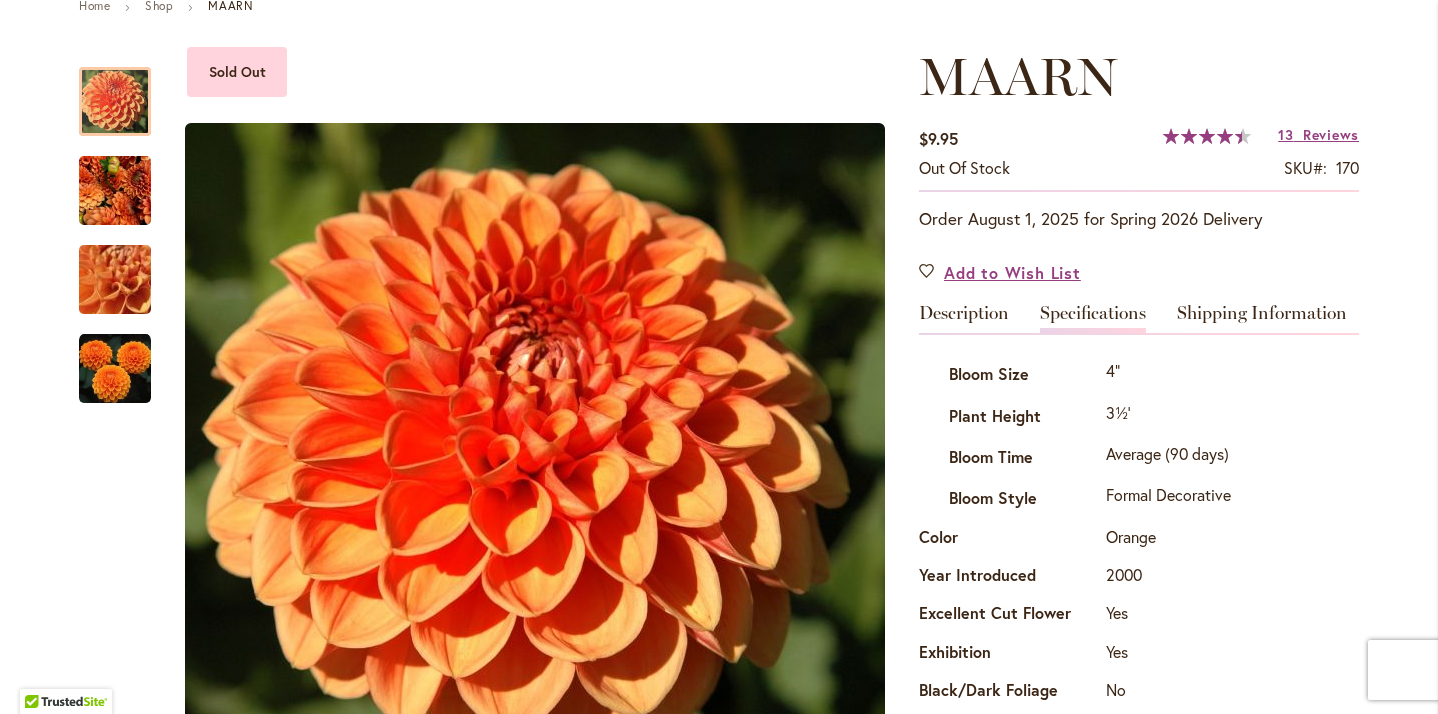 scroll, scrollTop: 549, scrollLeft: 0, axis: vertical 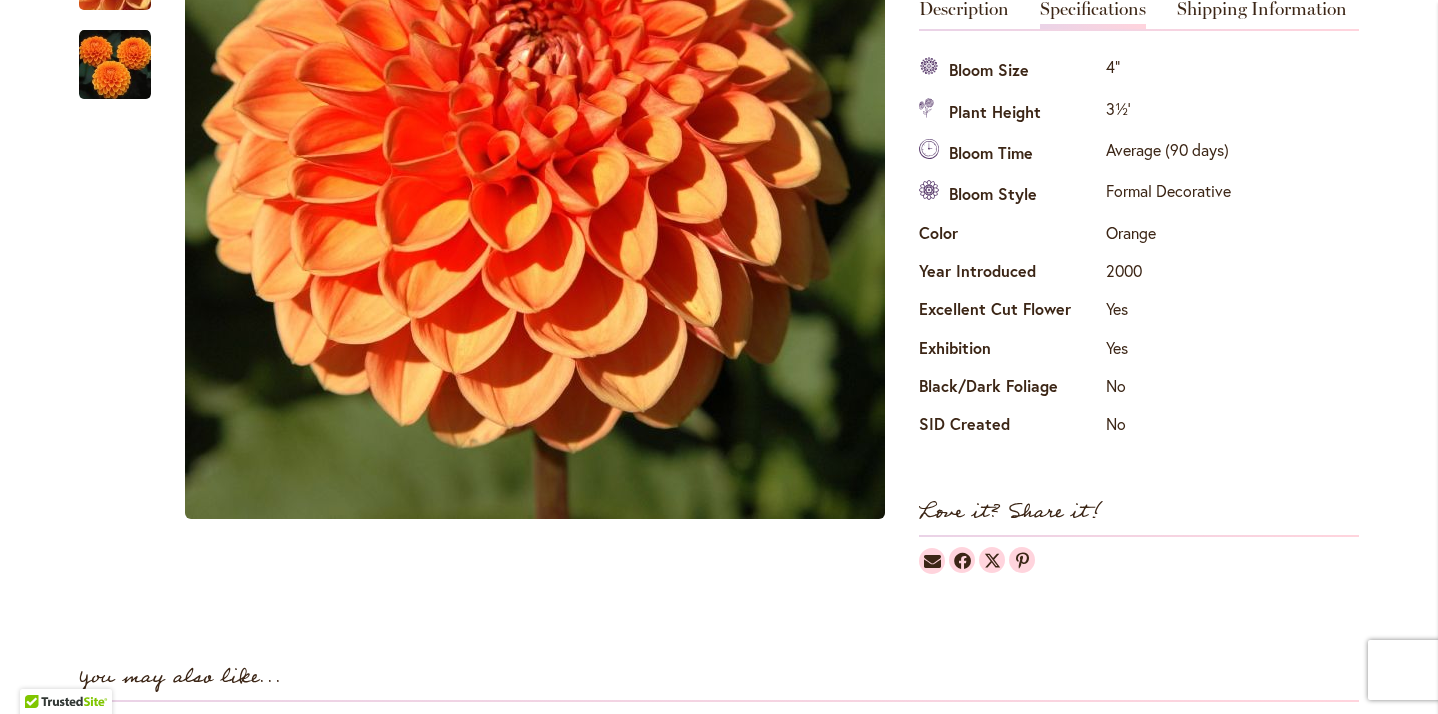 click on "MAARN
$9.95
Out of stock
SKU
170
Rating:
89                          % of  100
13
Reviews
Add Your Review
Order August 1, 2025 for Spring 2026 Delivery
Add to Wish List
4"" at bounding box center (1139, 182) 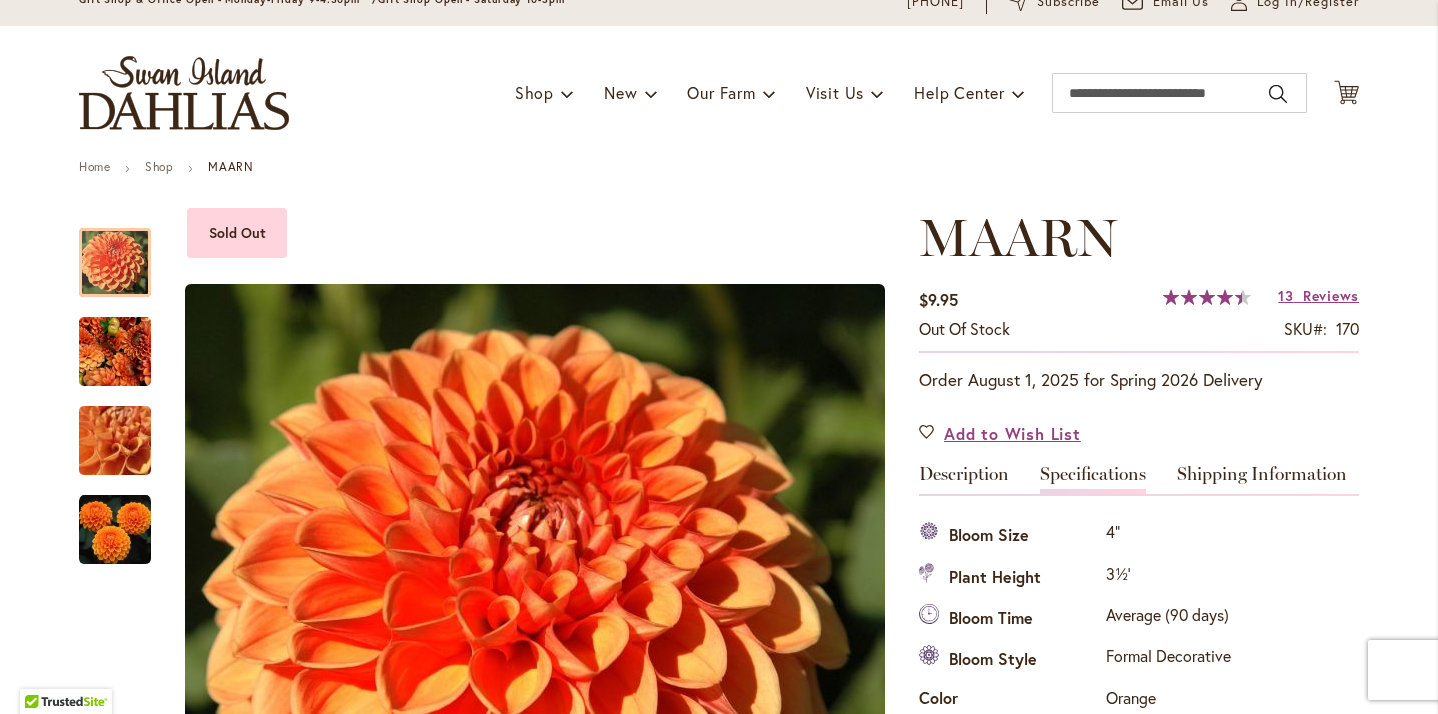 scroll, scrollTop: 64, scrollLeft: 0, axis: vertical 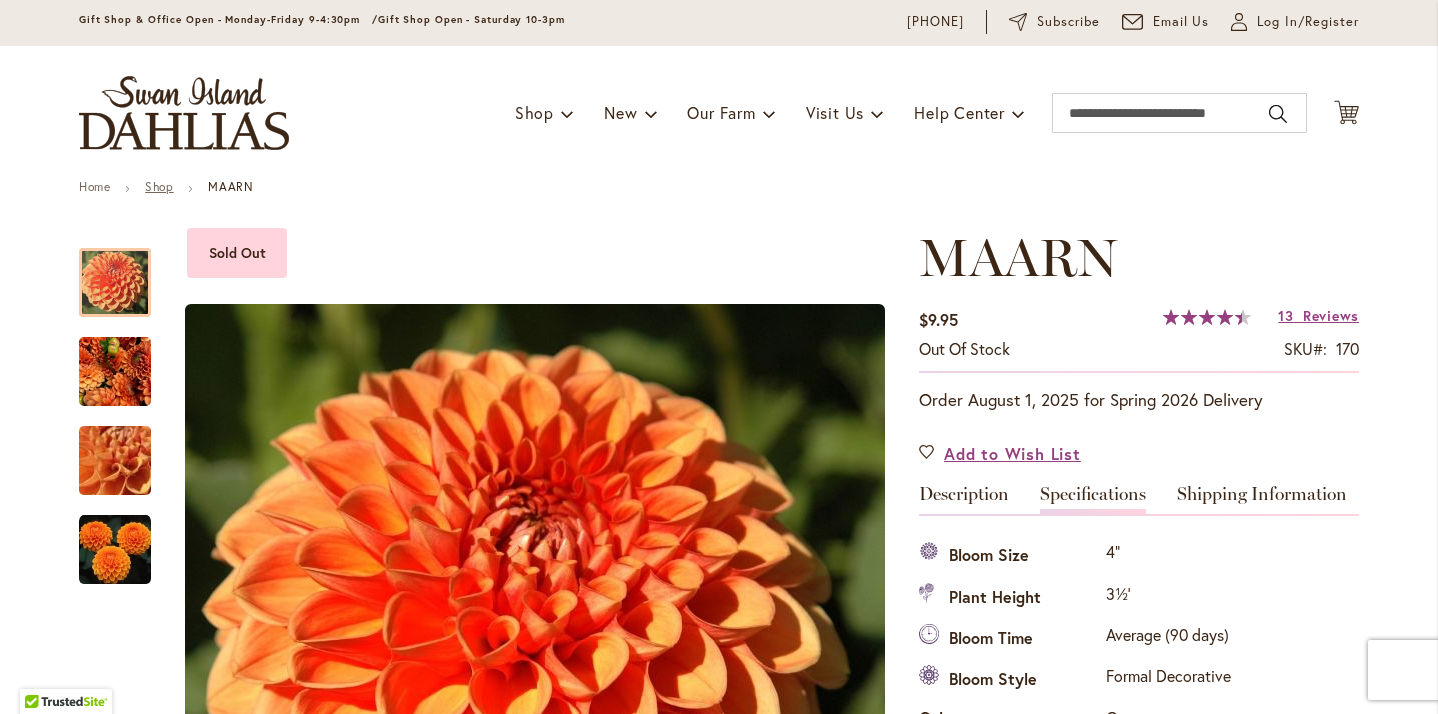 click on "Shop" at bounding box center (159, 186) 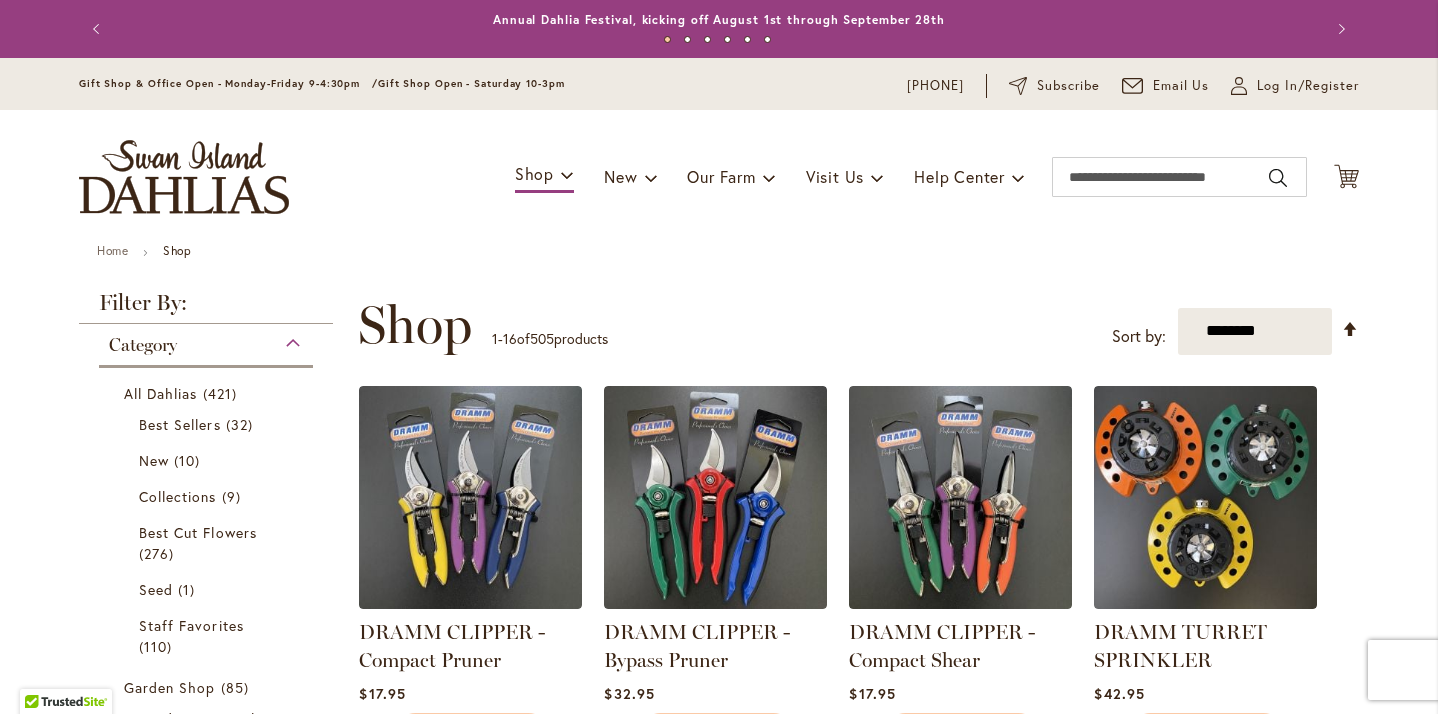 scroll, scrollTop: 0, scrollLeft: 0, axis: both 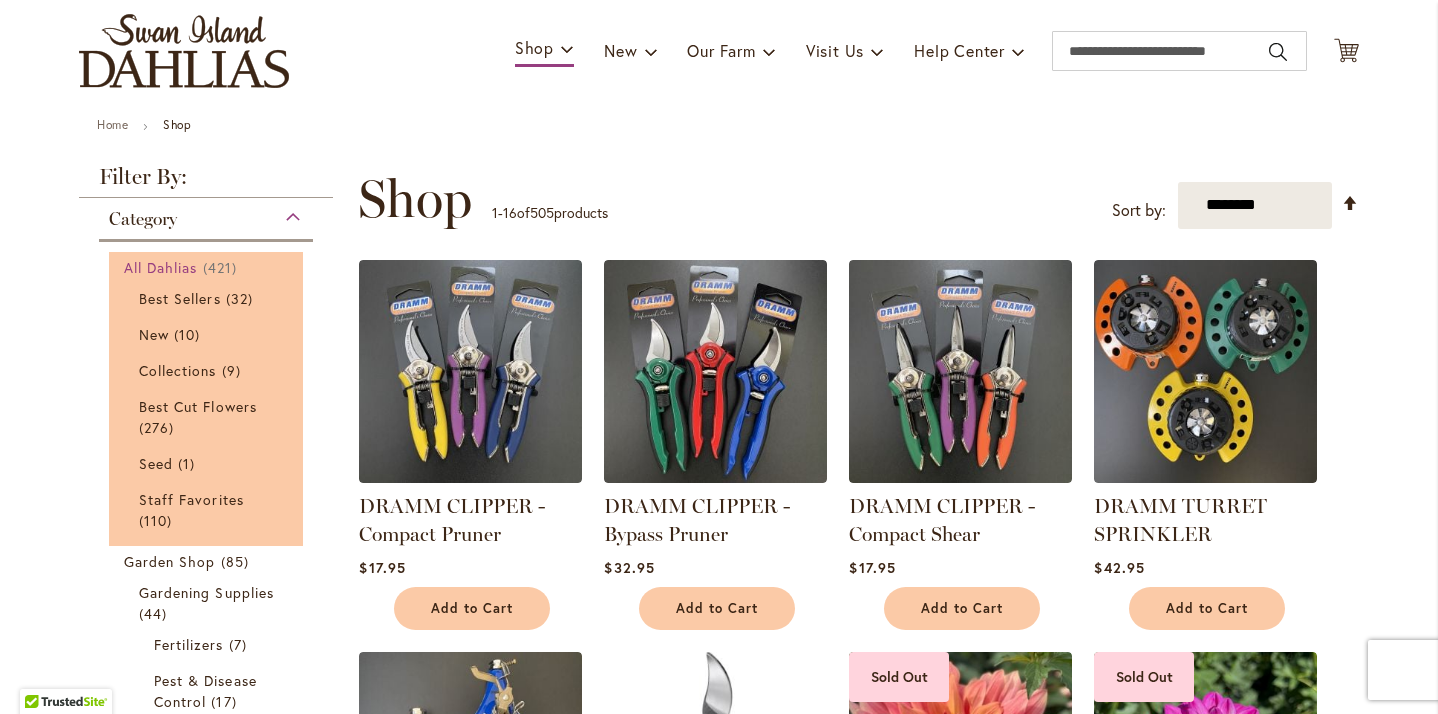click on "All Dahlias" at bounding box center [161, 267] 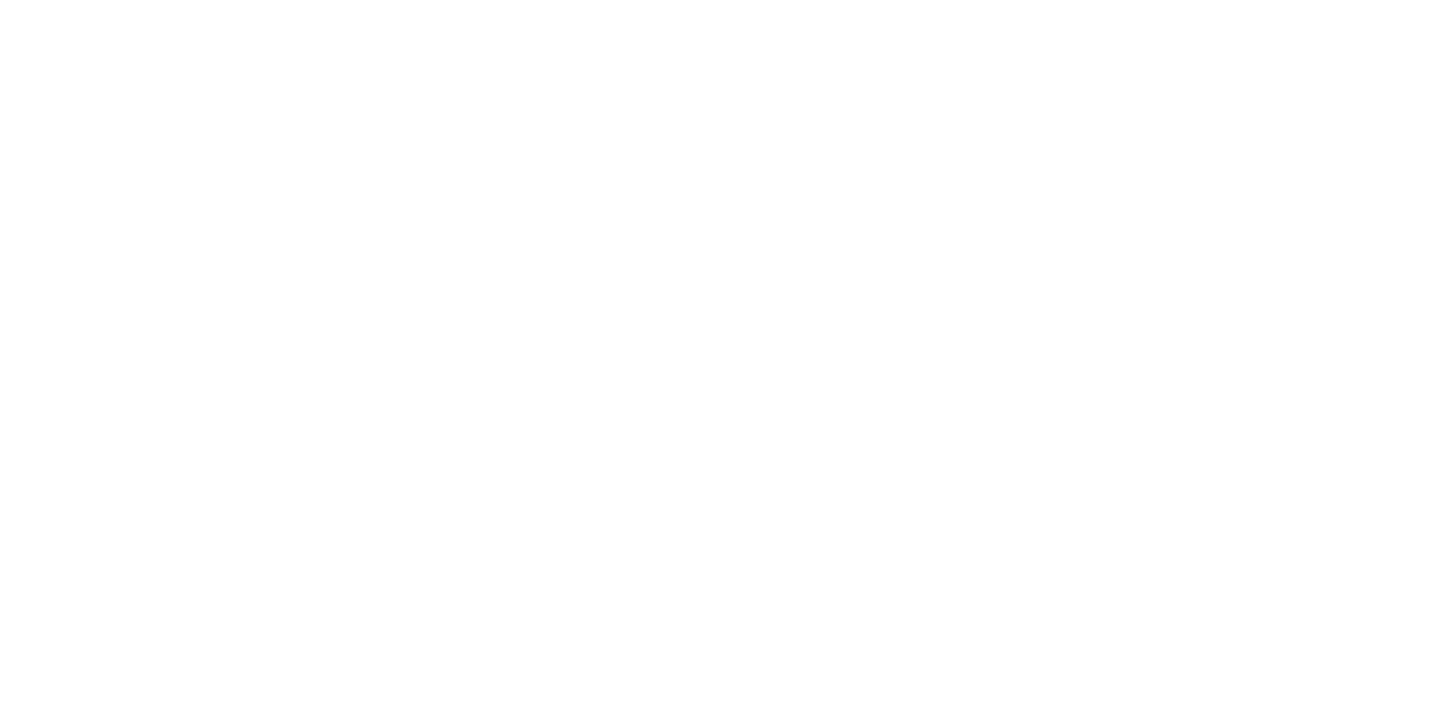 scroll, scrollTop: 0, scrollLeft: 0, axis: both 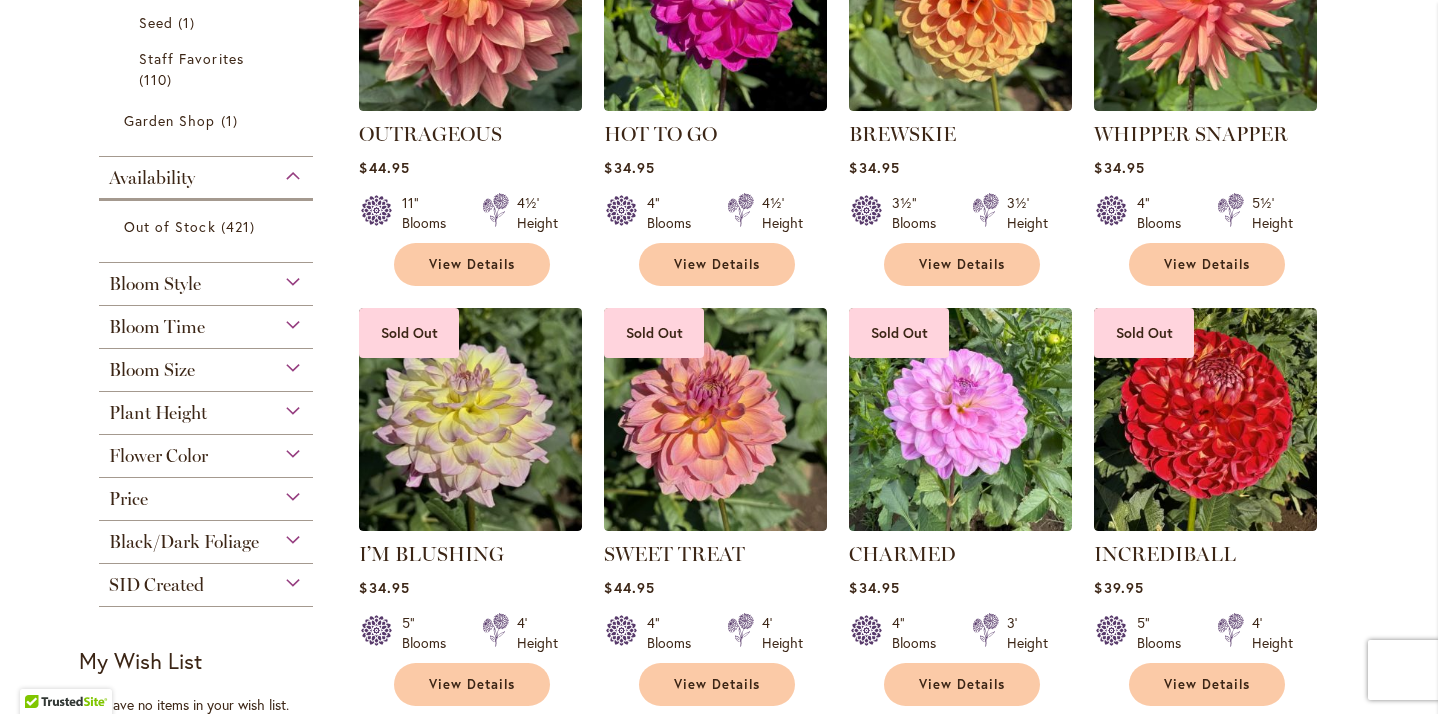 click on "Bloom Style" at bounding box center (206, 279) 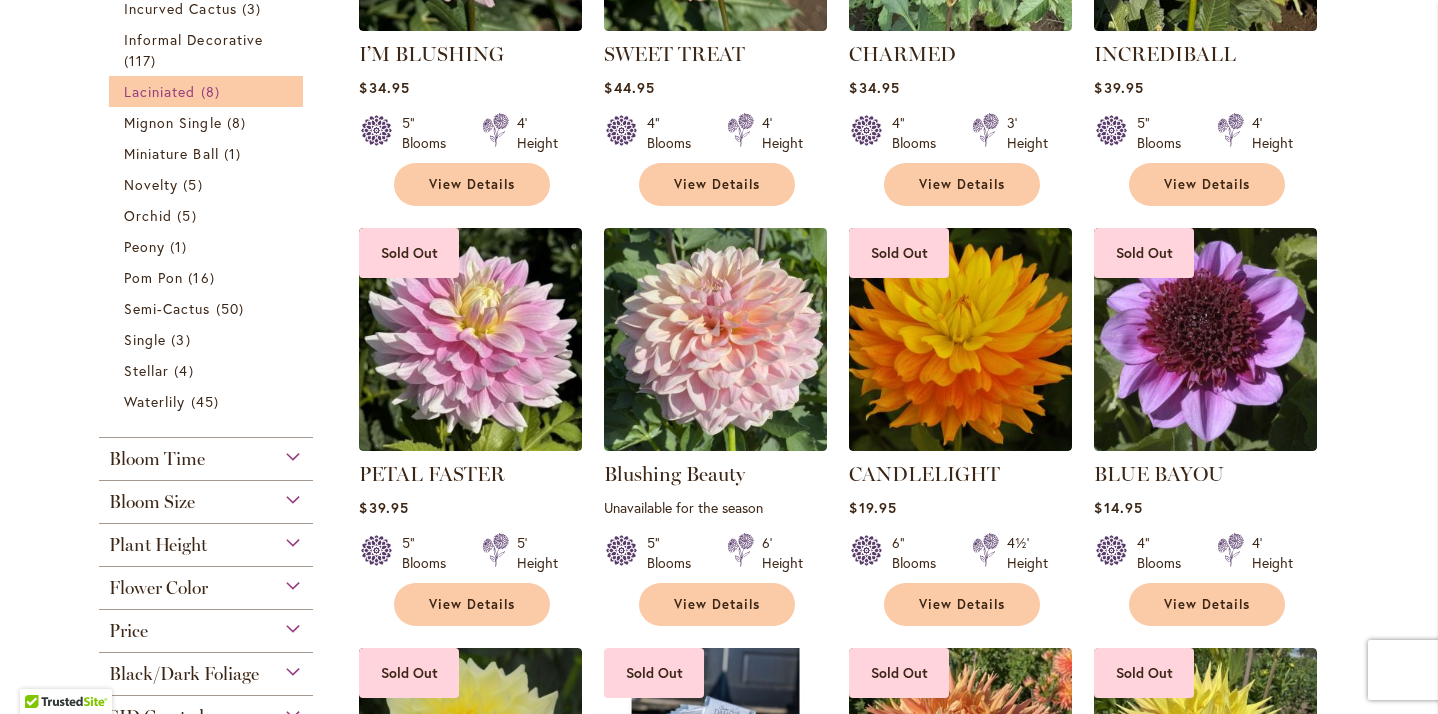 scroll, scrollTop: 1070, scrollLeft: 0, axis: vertical 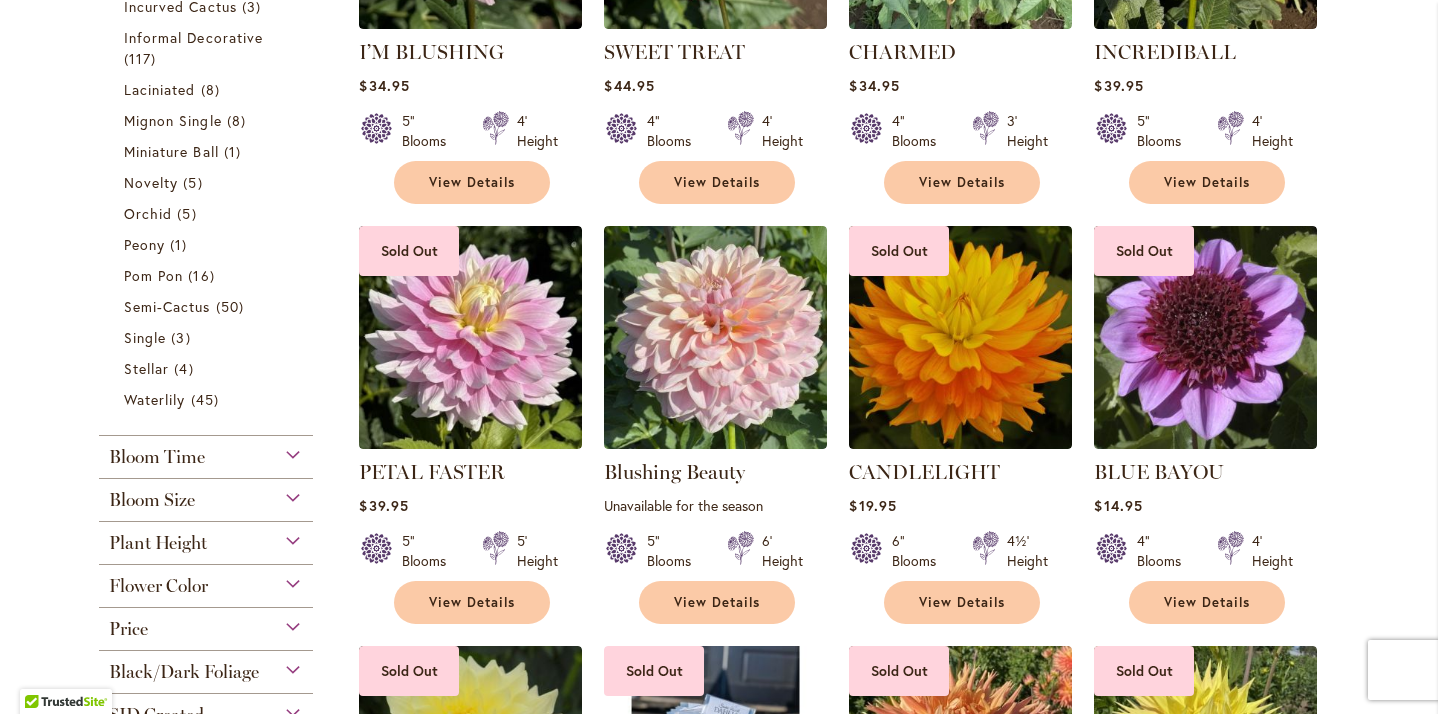 click on "Plant Height" at bounding box center [206, 538] 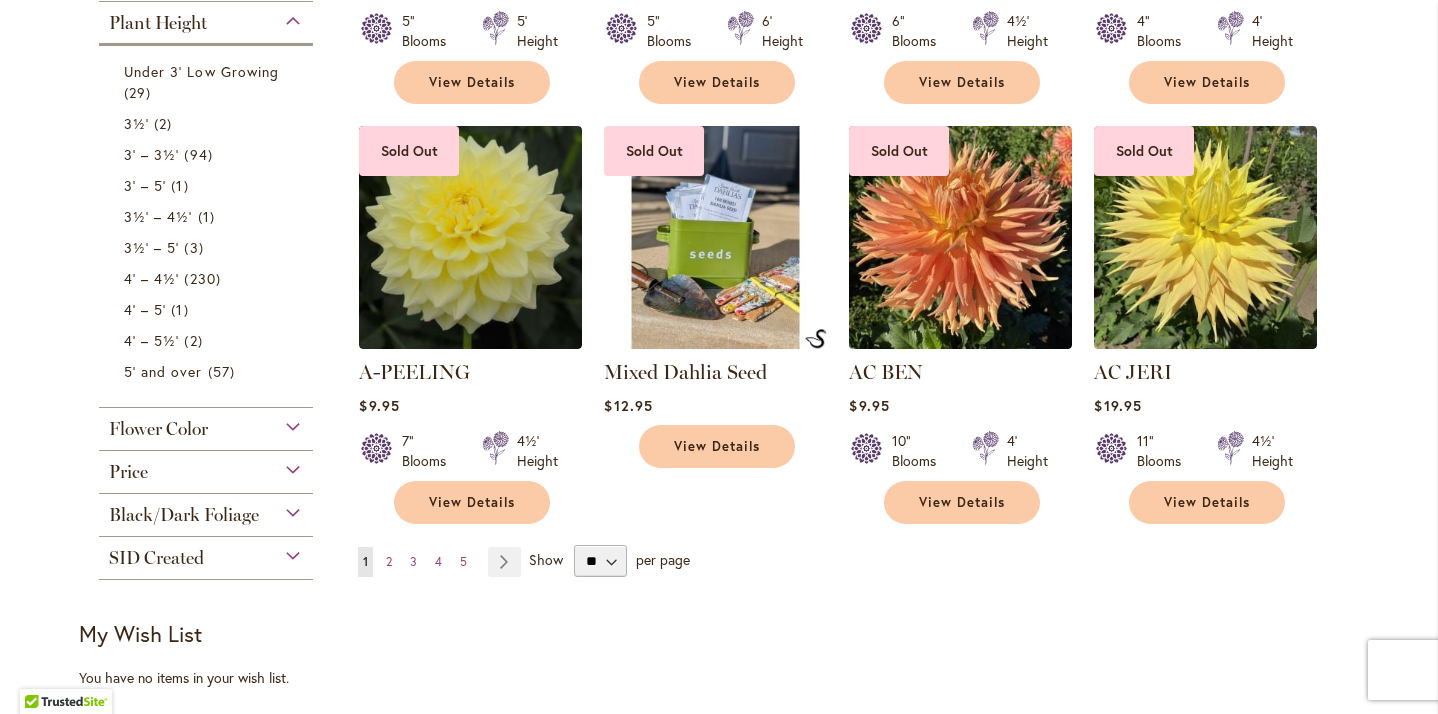 click on "Flower Color" at bounding box center [206, 424] 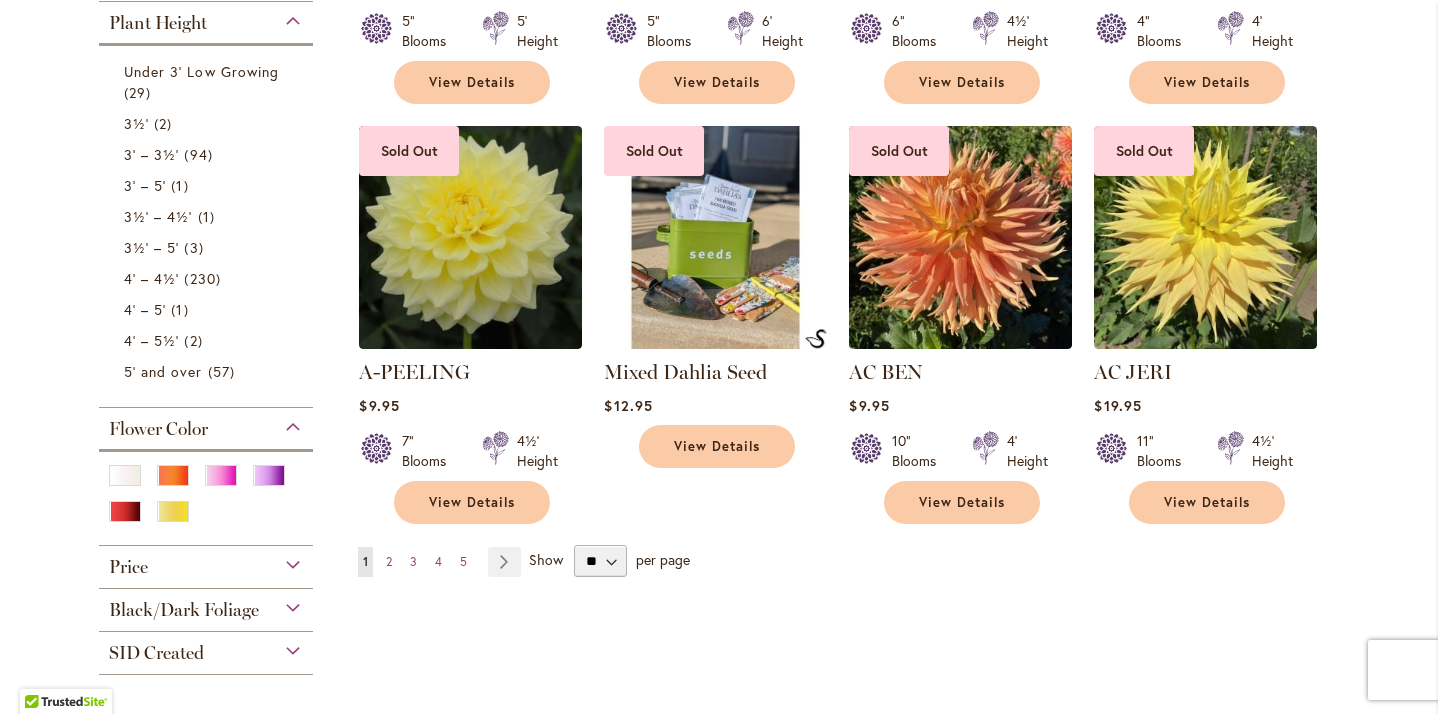 scroll, scrollTop: 1624, scrollLeft: 0, axis: vertical 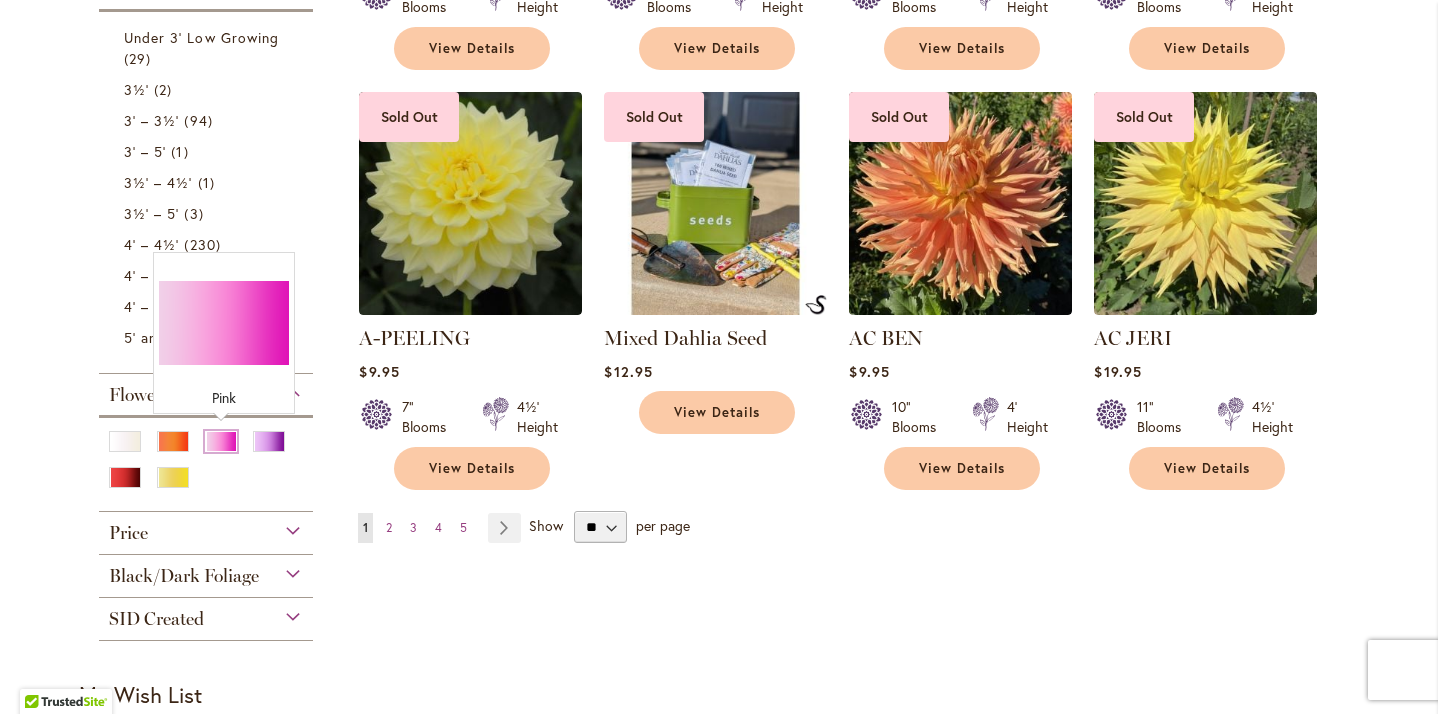 click at bounding box center (221, 441) 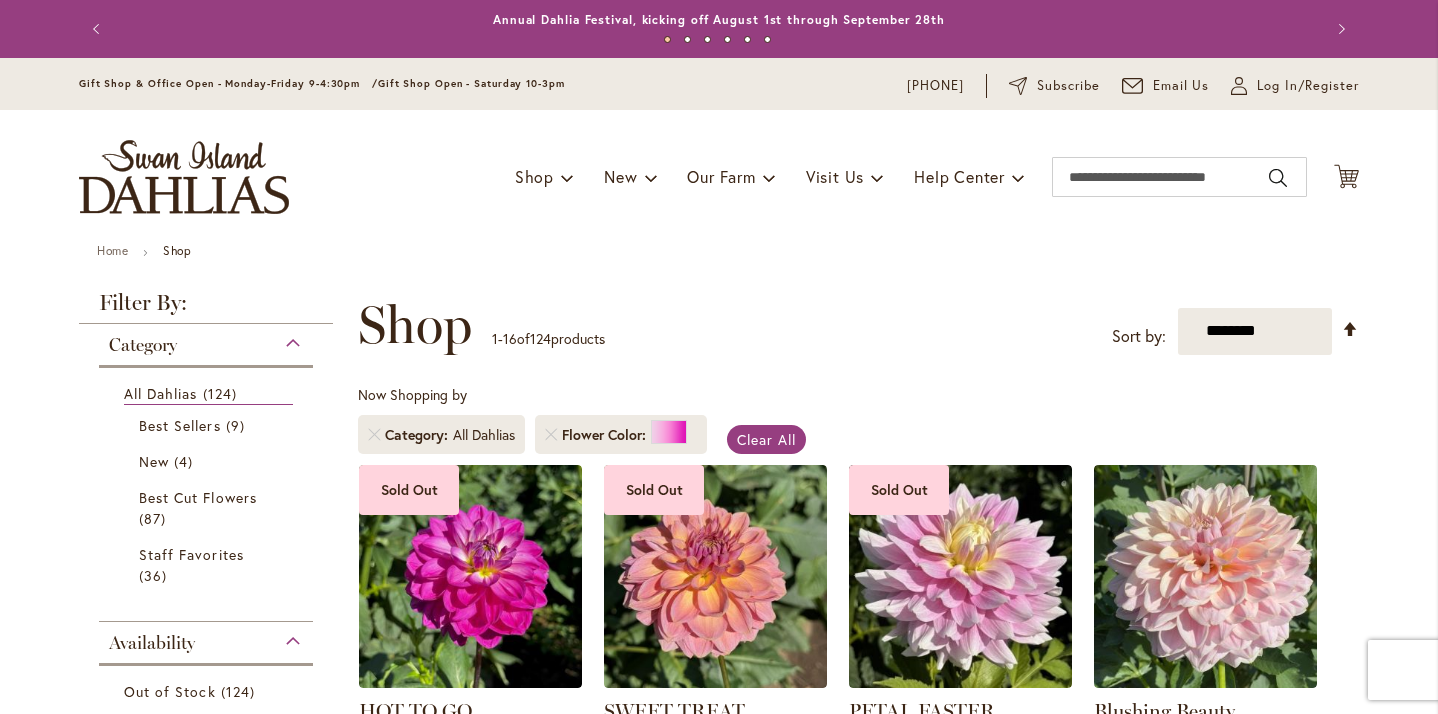 scroll, scrollTop: 0, scrollLeft: 0, axis: both 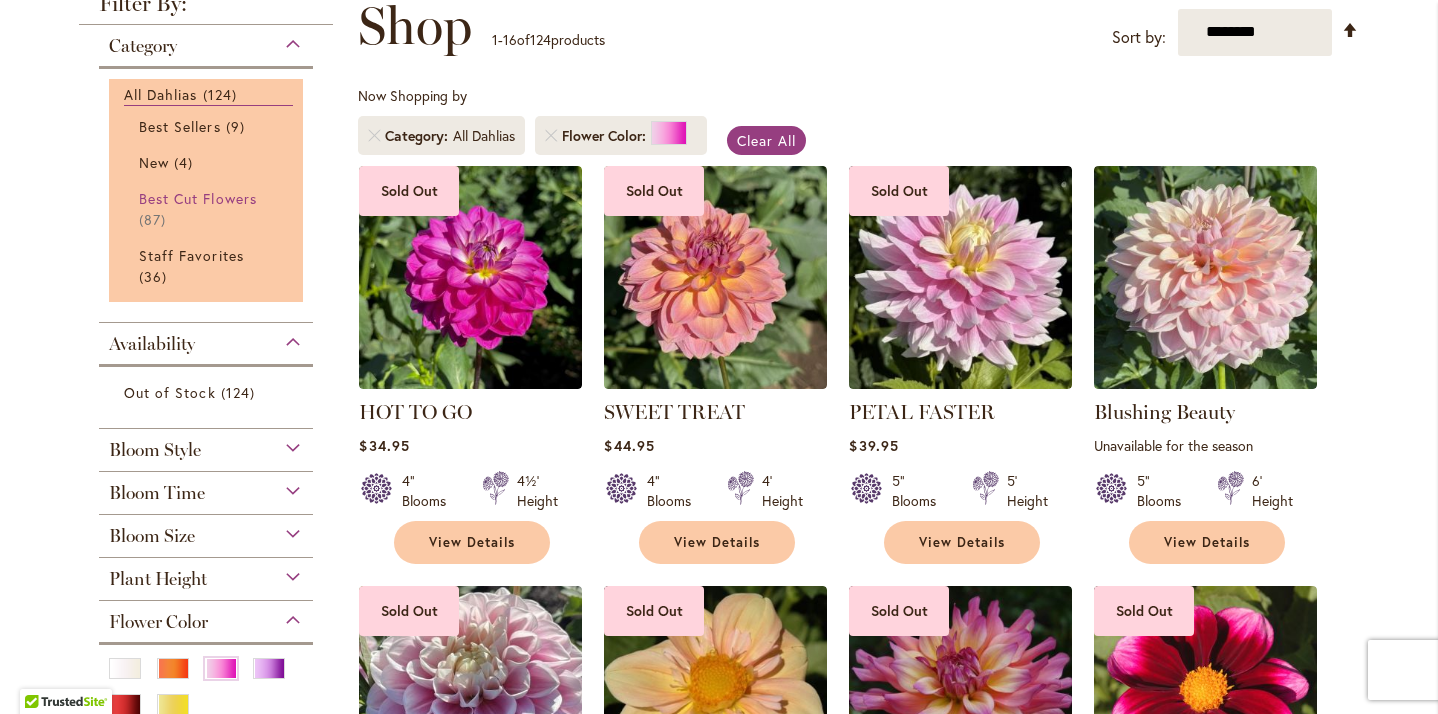 click on "Best Cut Flowers" at bounding box center [198, 198] 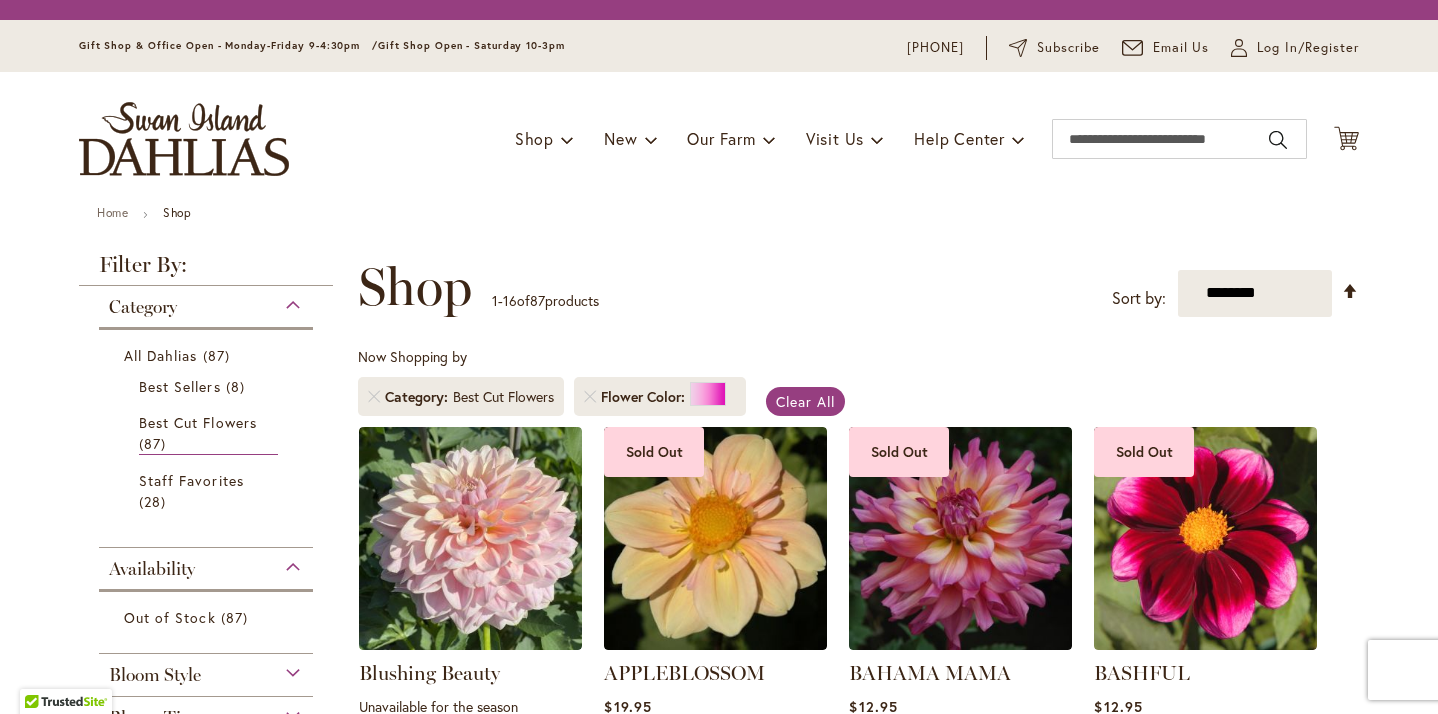 scroll, scrollTop: 0, scrollLeft: 0, axis: both 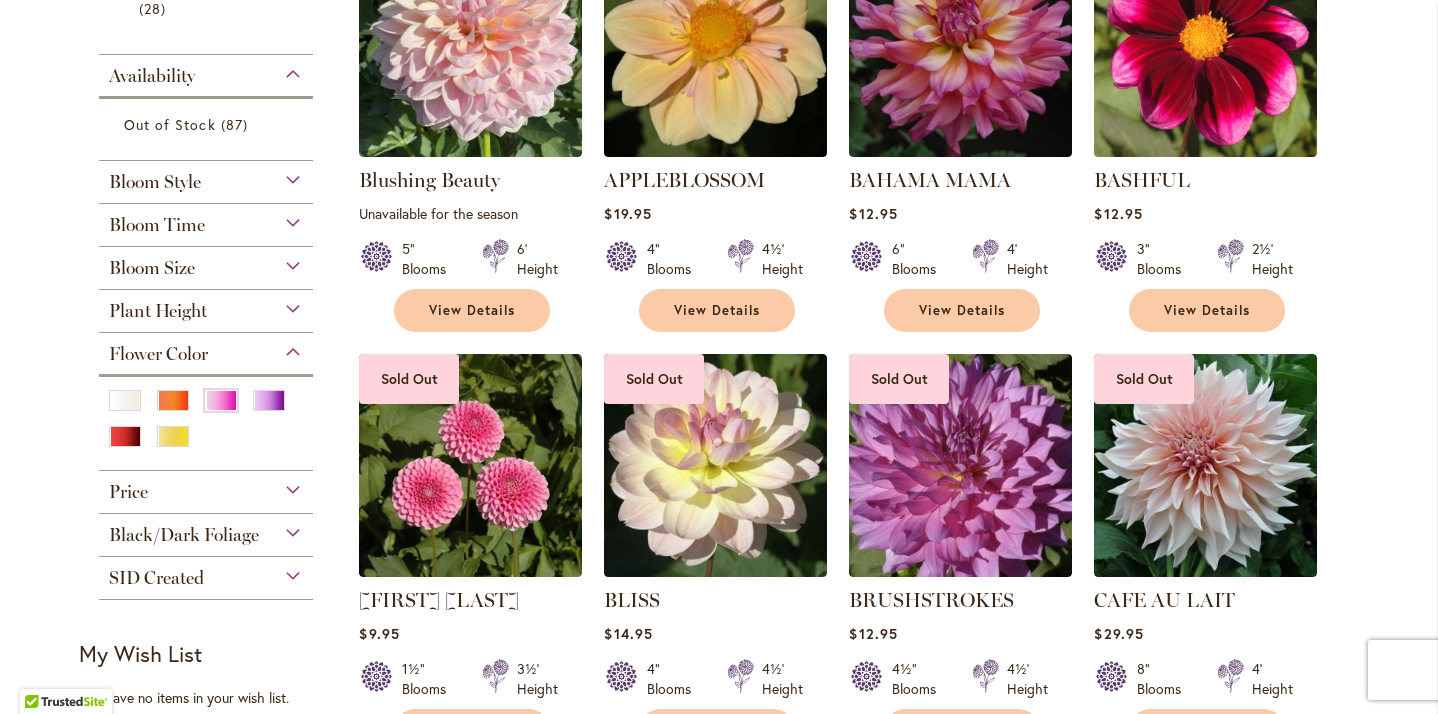 click on "Bloom Size" at bounding box center [152, 268] 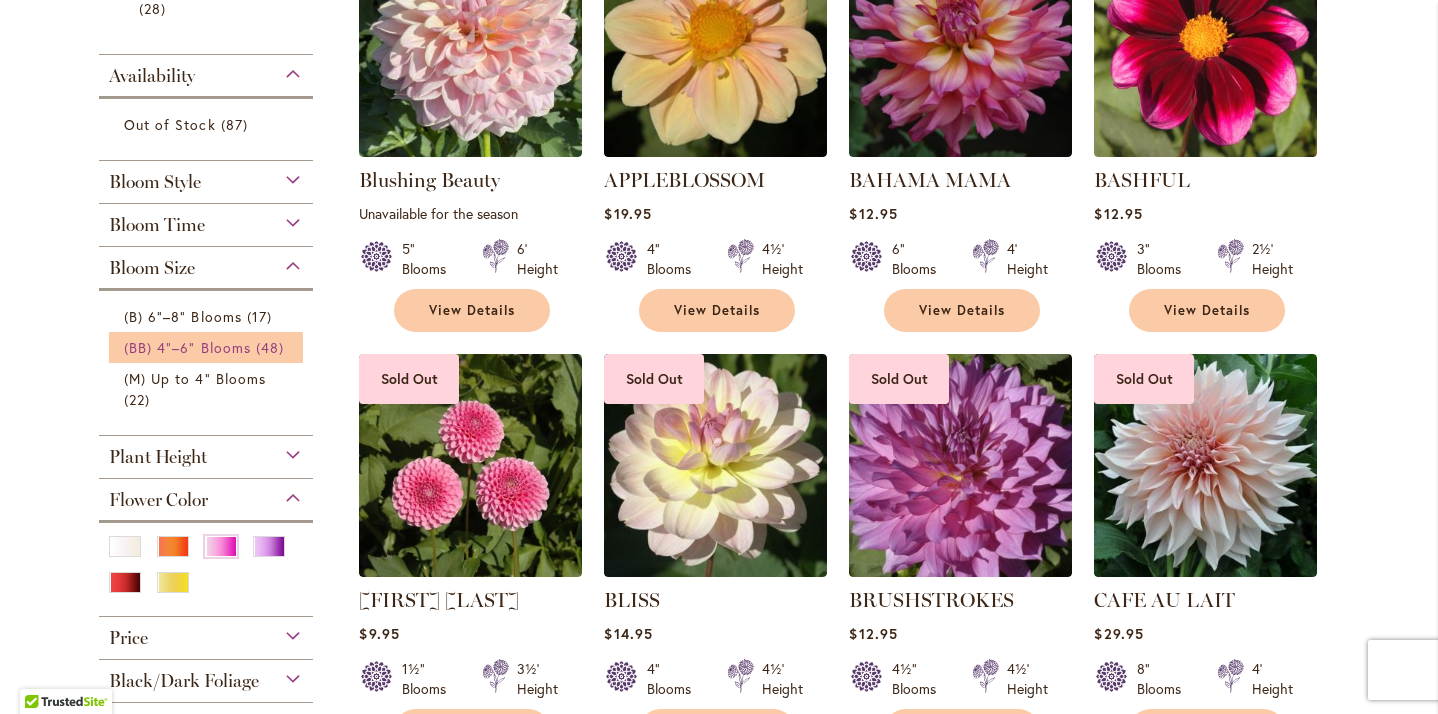 click on "(BB) 4"–6" Blooms" at bounding box center (187, 347) 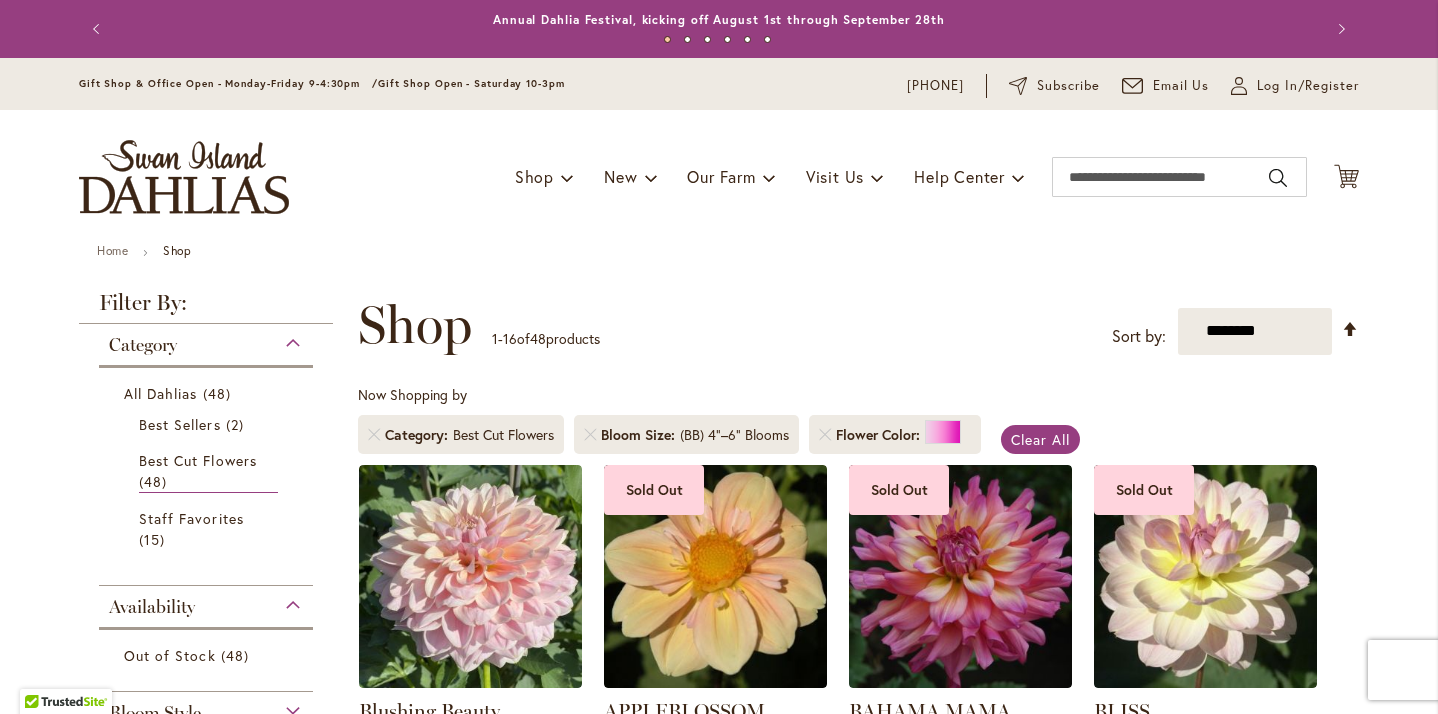 scroll, scrollTop: 0, scrollLeft: 0, axis: both 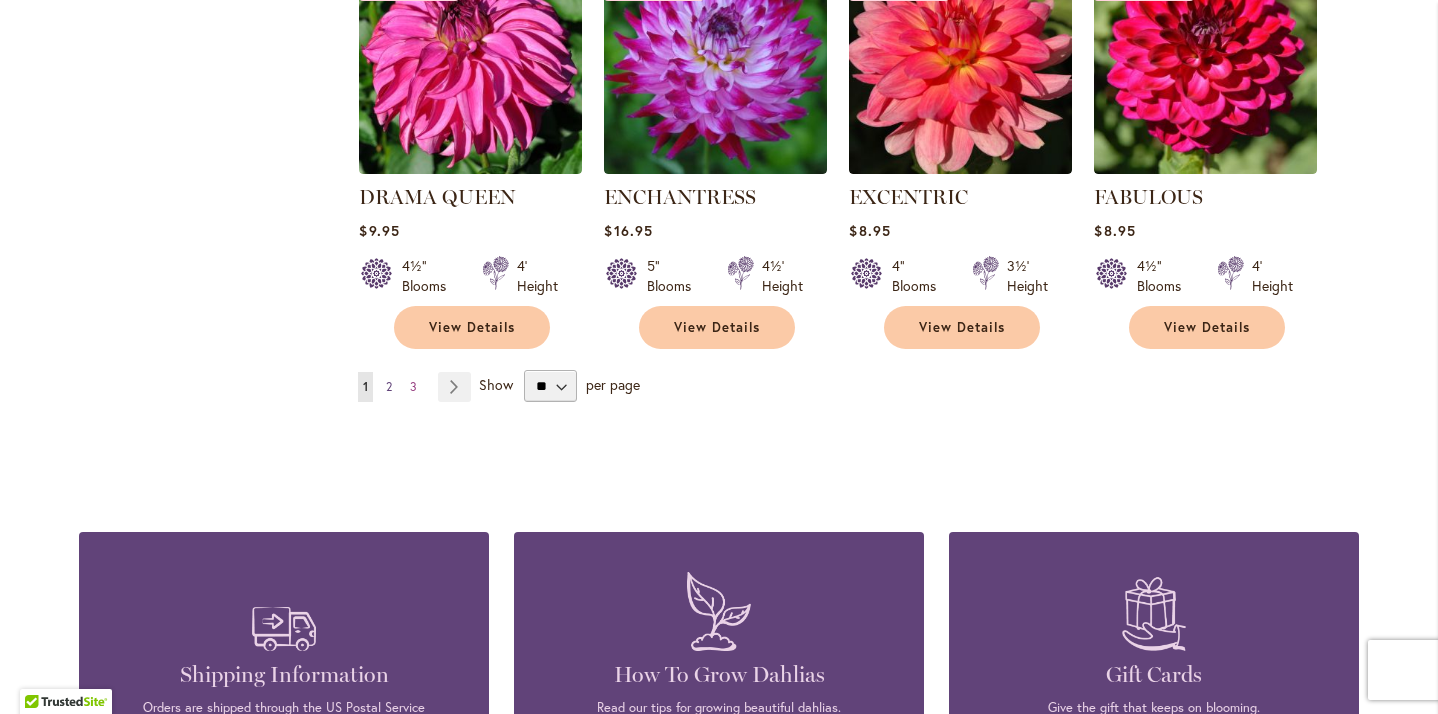 click on "2" at bounding box center [389, 386] 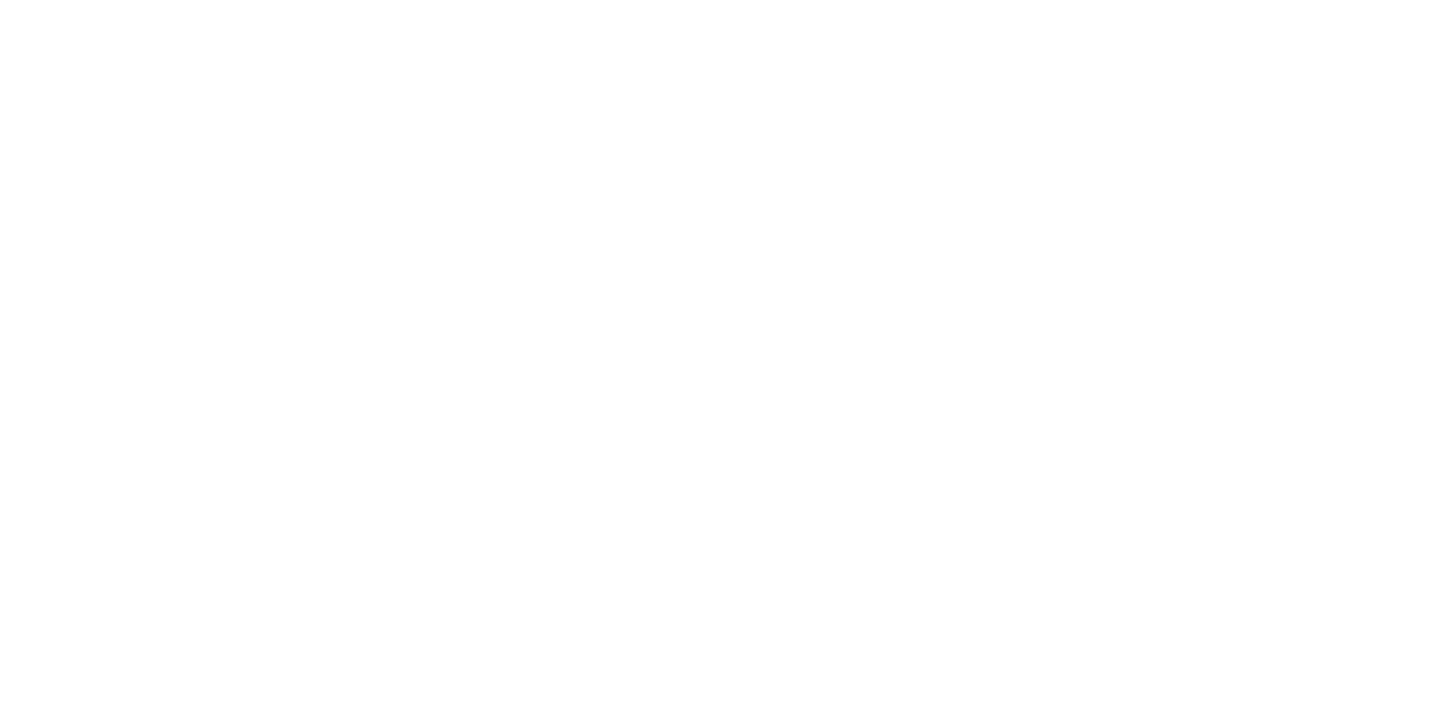 scroll, scrollTop: 0, scrollLeft: 0, axis: both 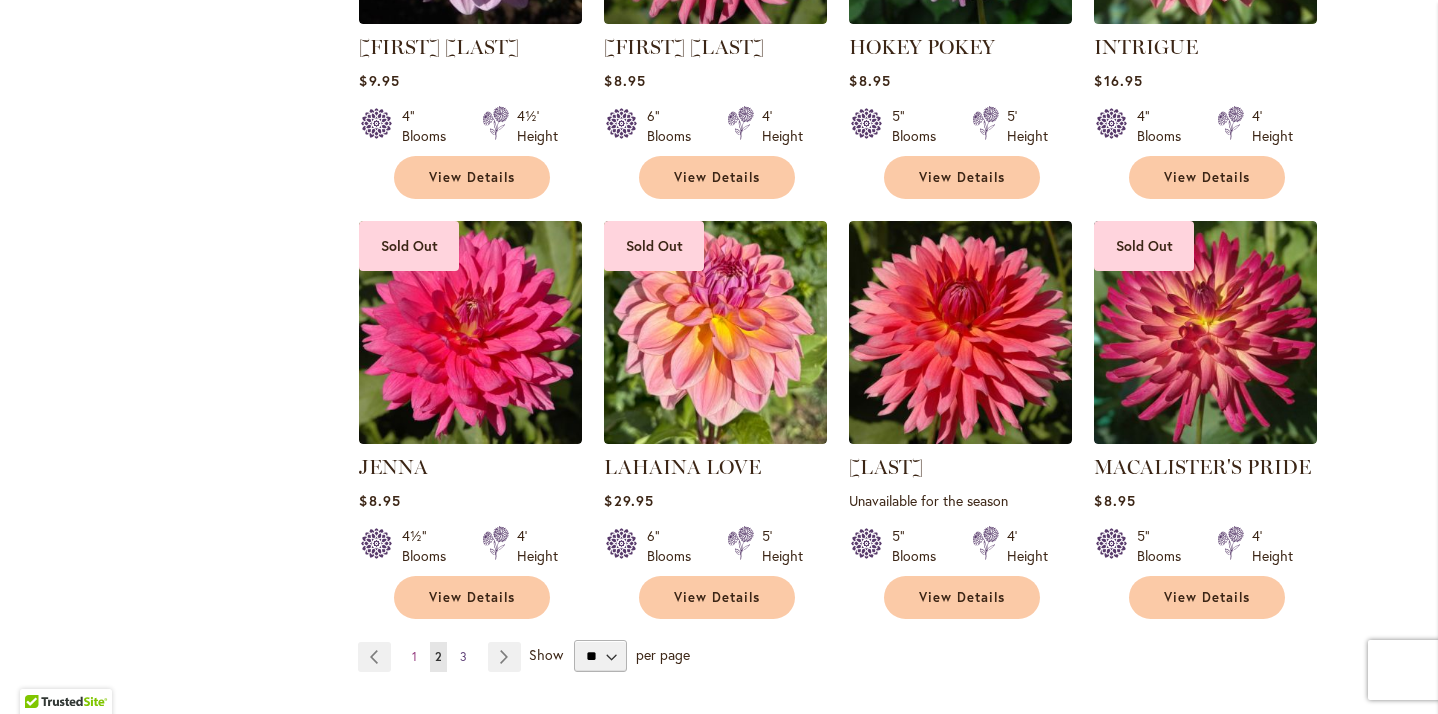 click on "3" at bounding box center [463, 656] 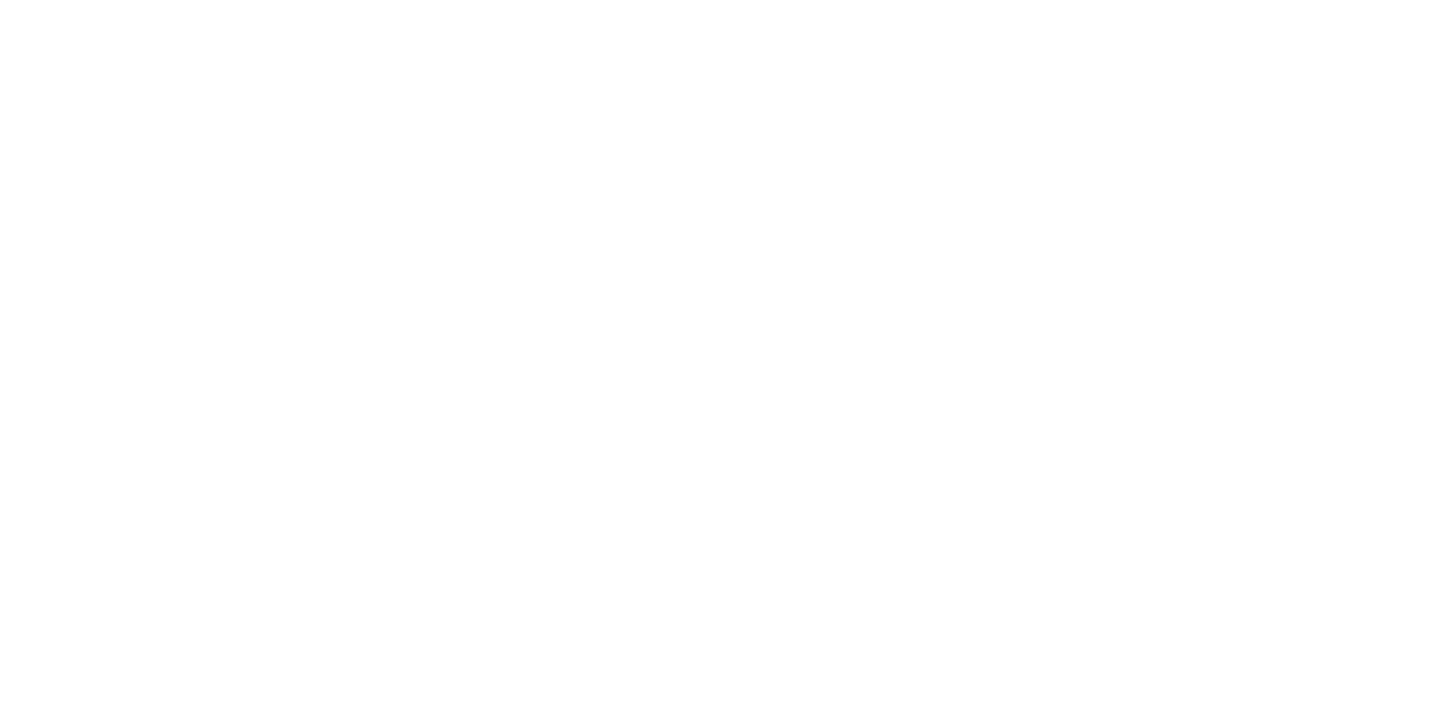 scroll, scrollTop: 0, scrollLeft: 0, axis: both 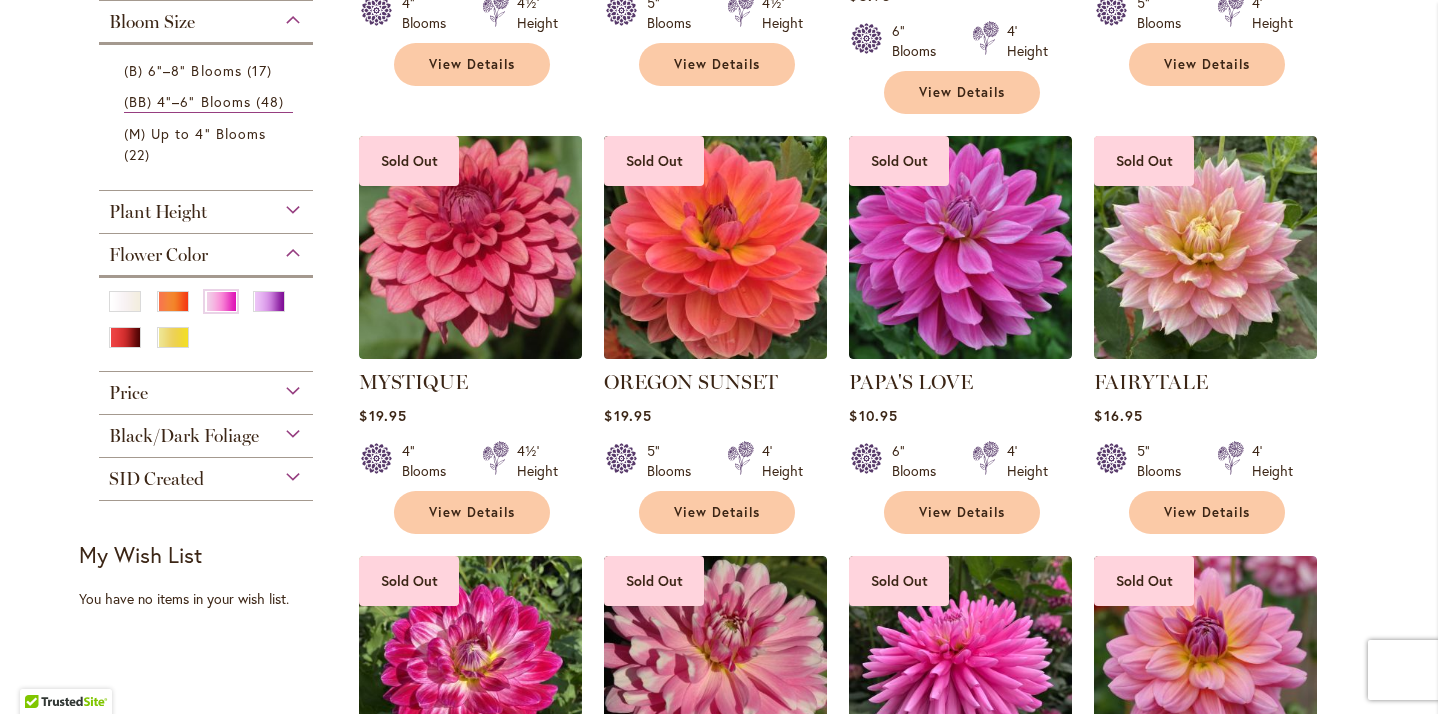 click at bounding box center [716, 247] 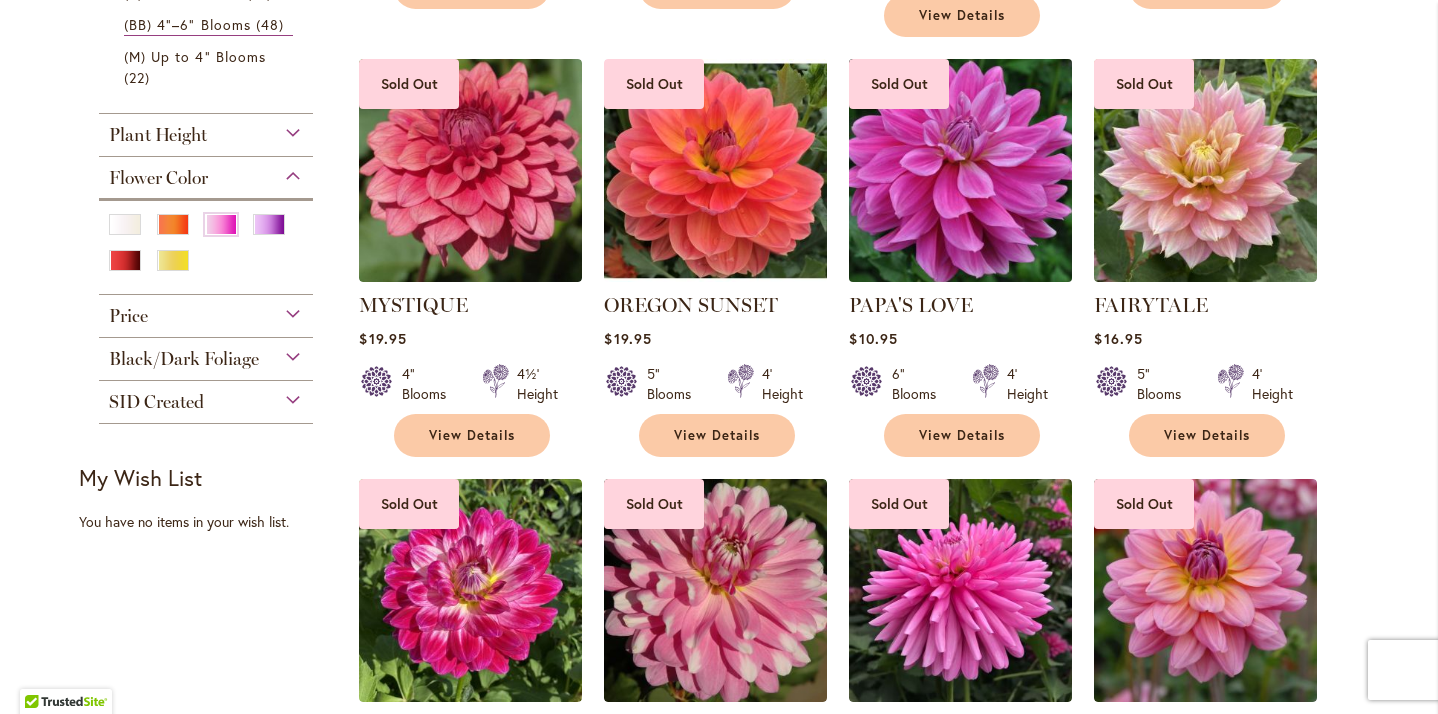 scroll, scrollTop: 890, scrollLeft: 0, axis: vertical 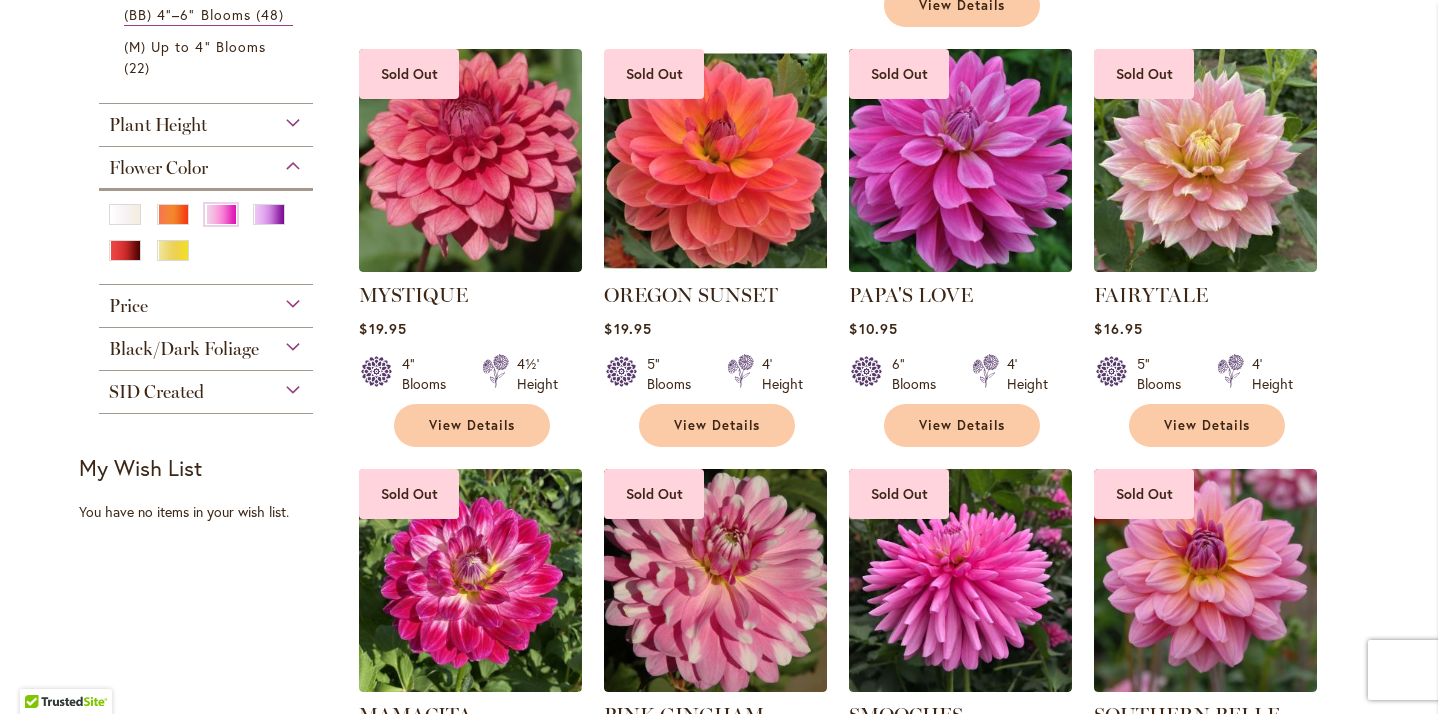 click at bounding box center (961, 160) 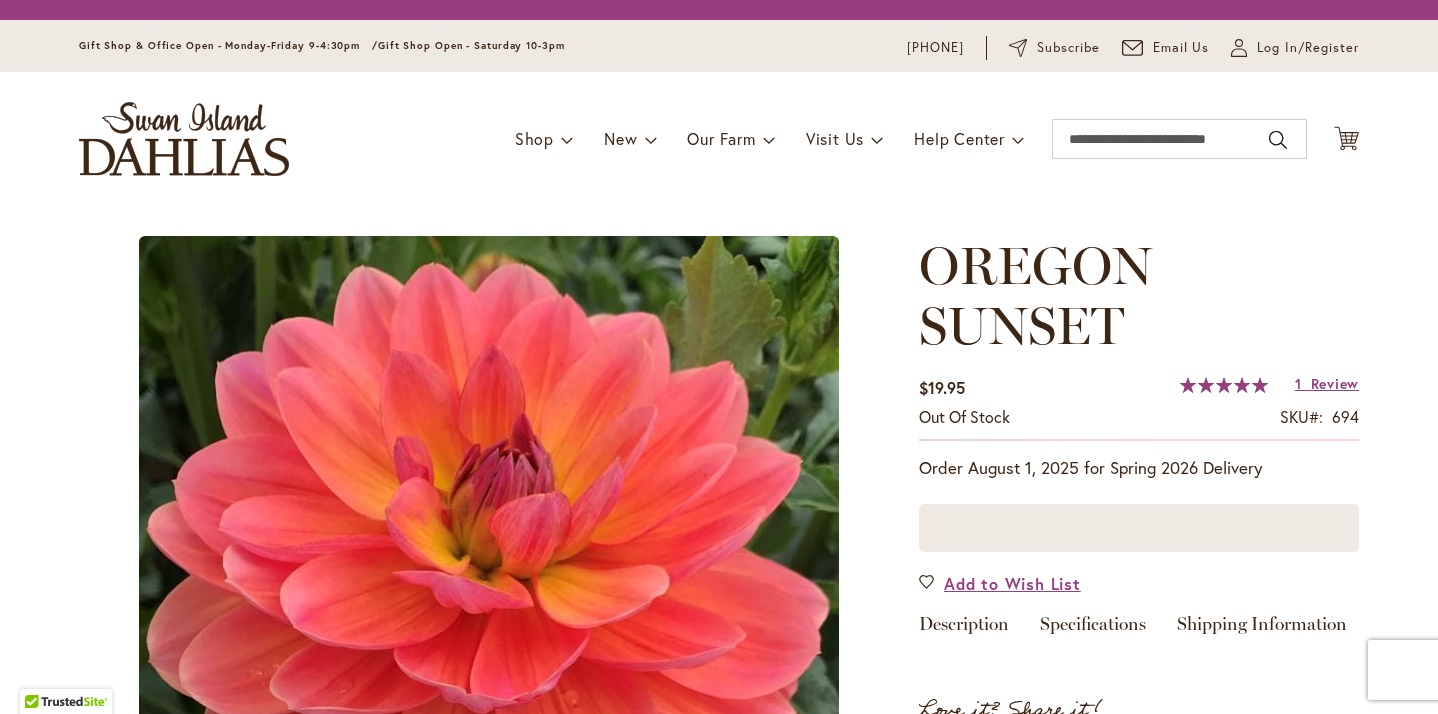 scroll, scrollTop: 0, scrollLeft: 0, axis: both 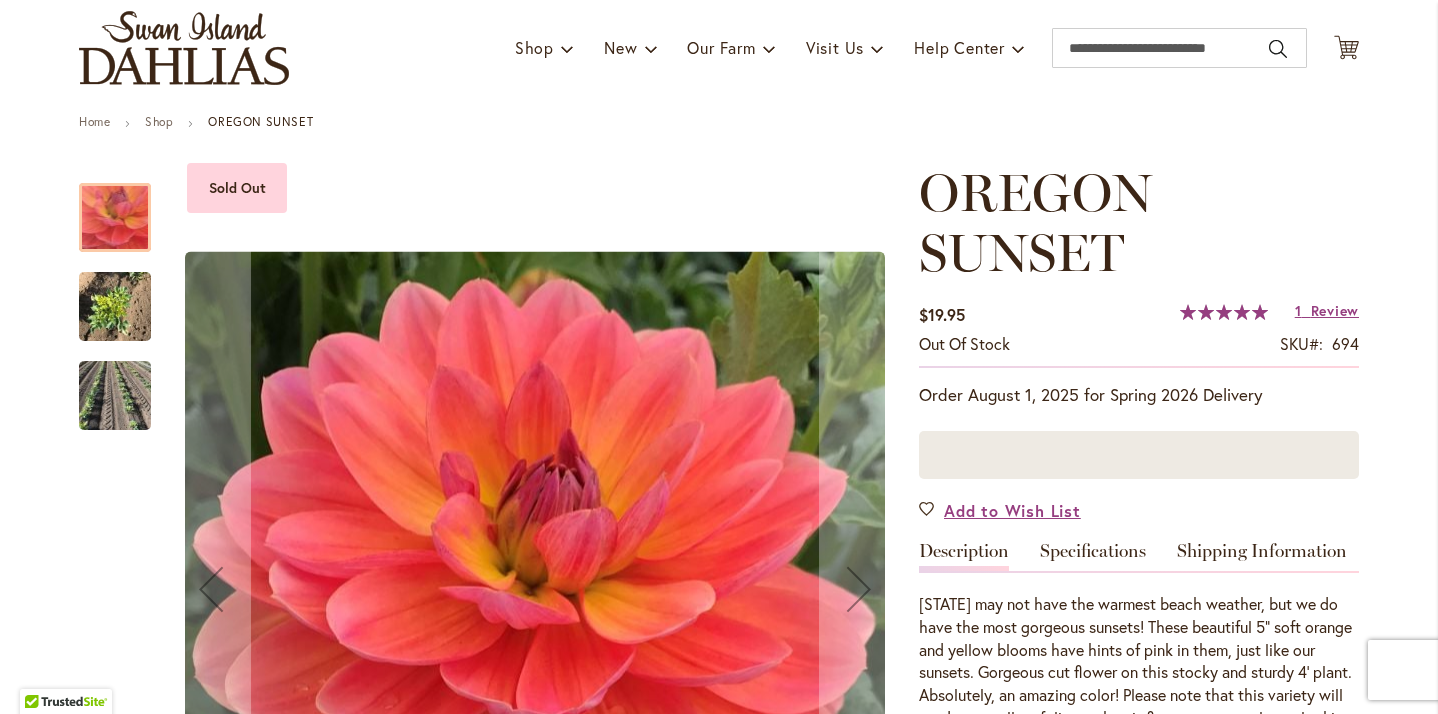 click at bounding box center (115, 307) 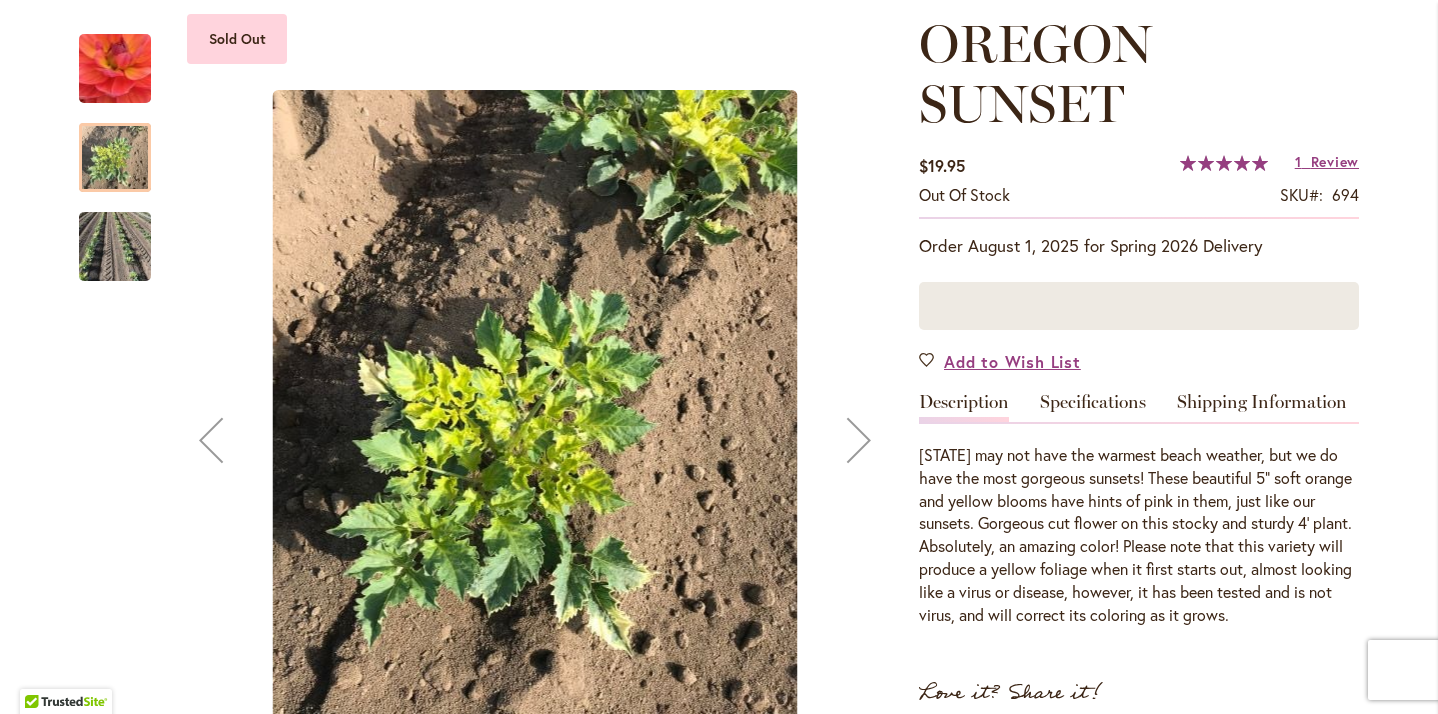 scroll, scrollTop: 301, scrollLeft: 0, axis: vertical 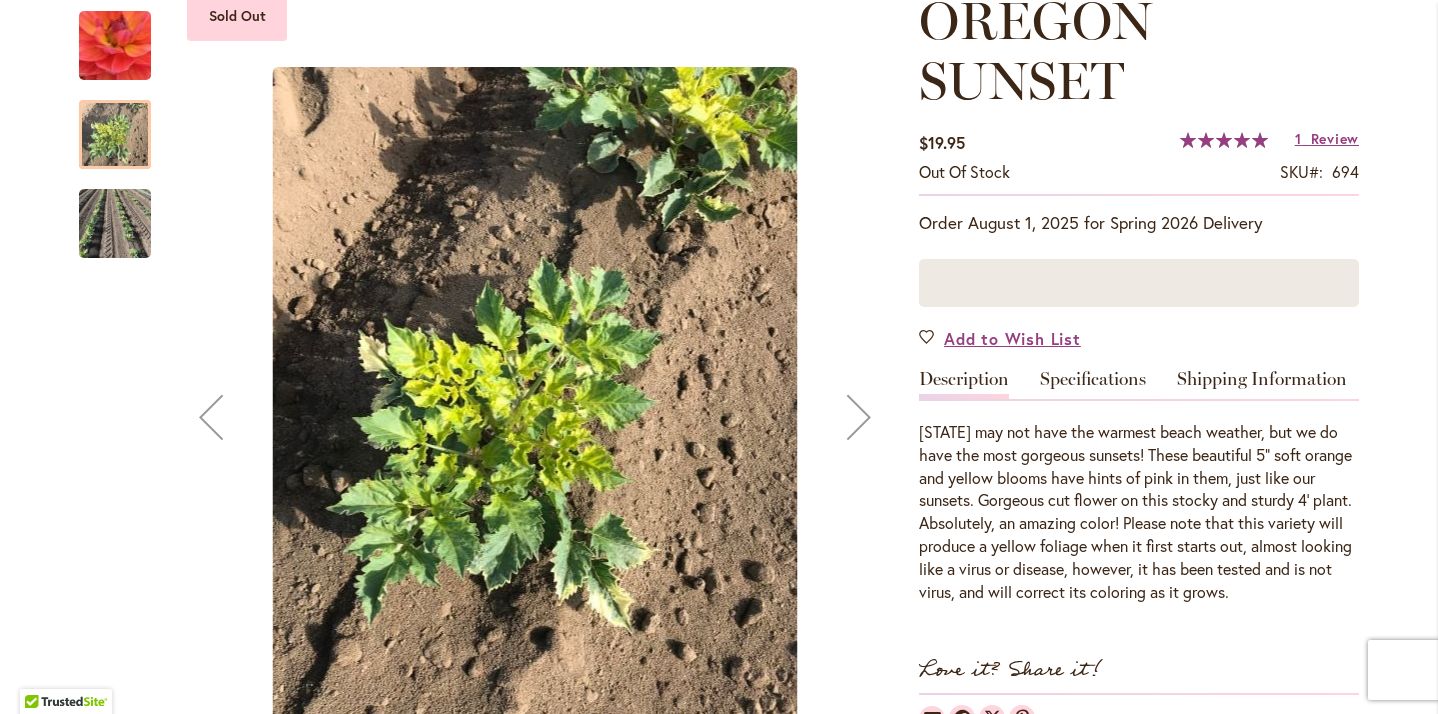 click at bounding box center (115, 224) 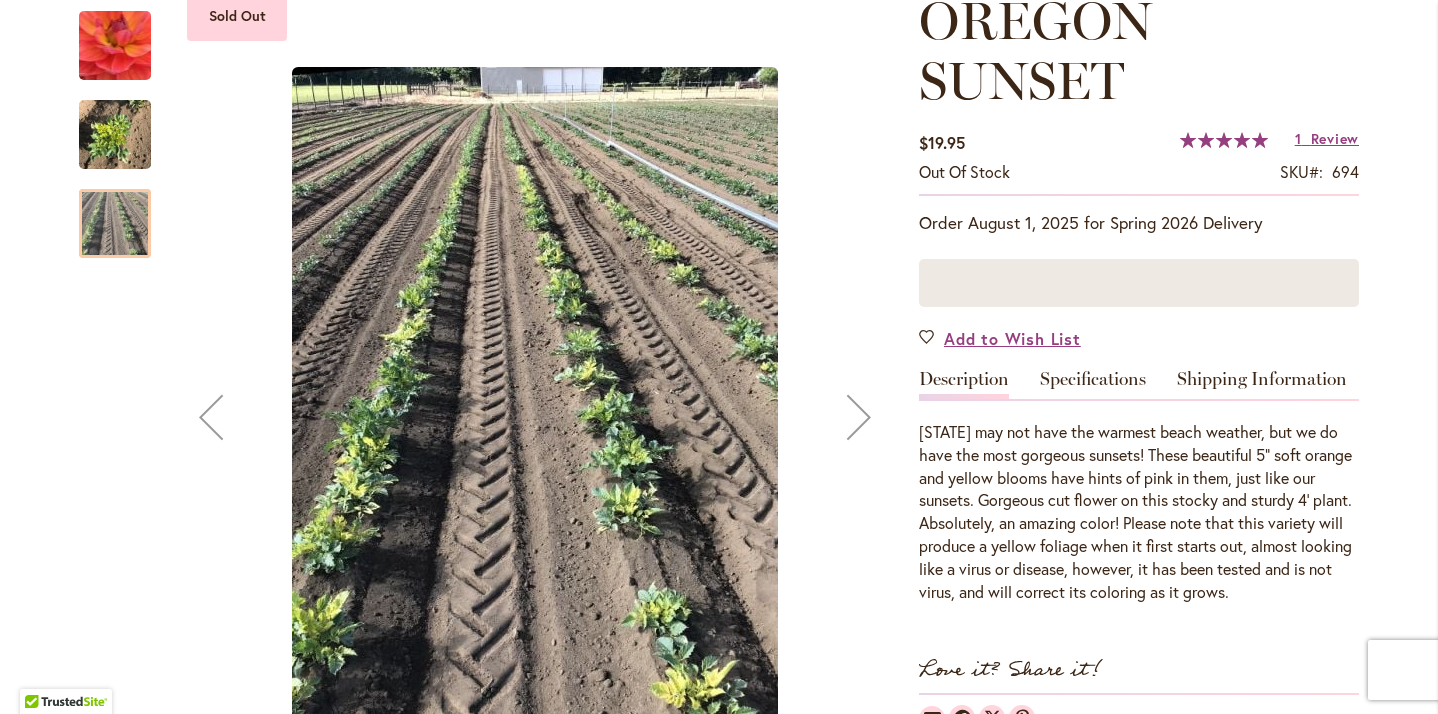 click at bounding box center [115, 46] 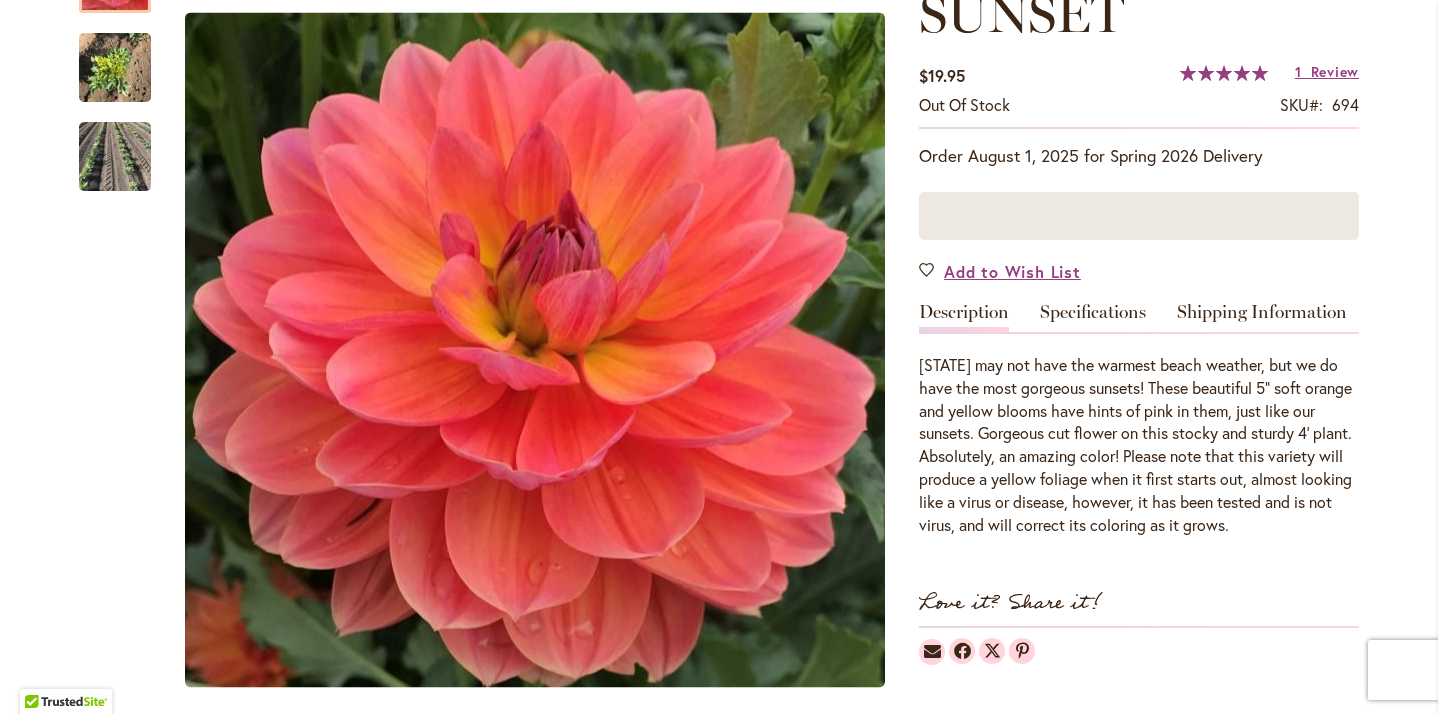 scroll, scrollTop: 371, scrollLeft: 0, axis: vertical 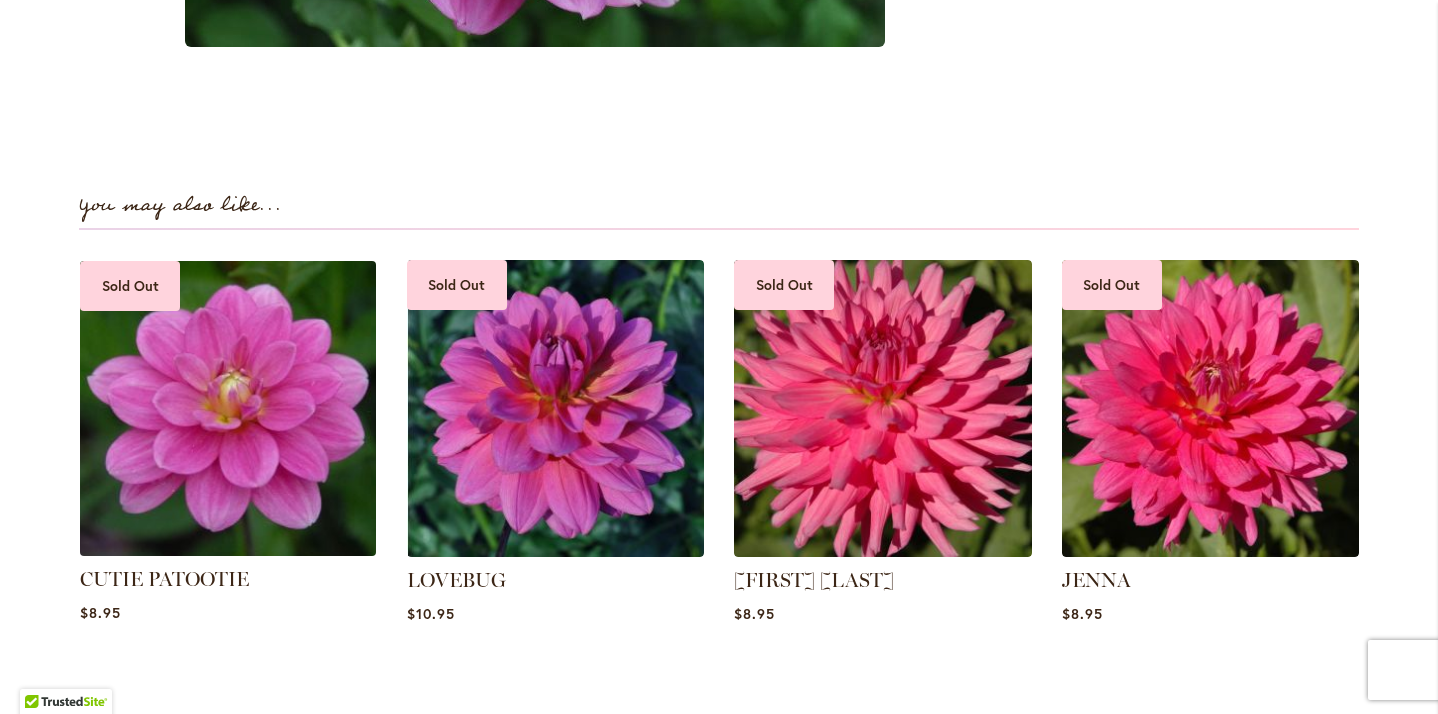 click at bounding box center [228, 408] 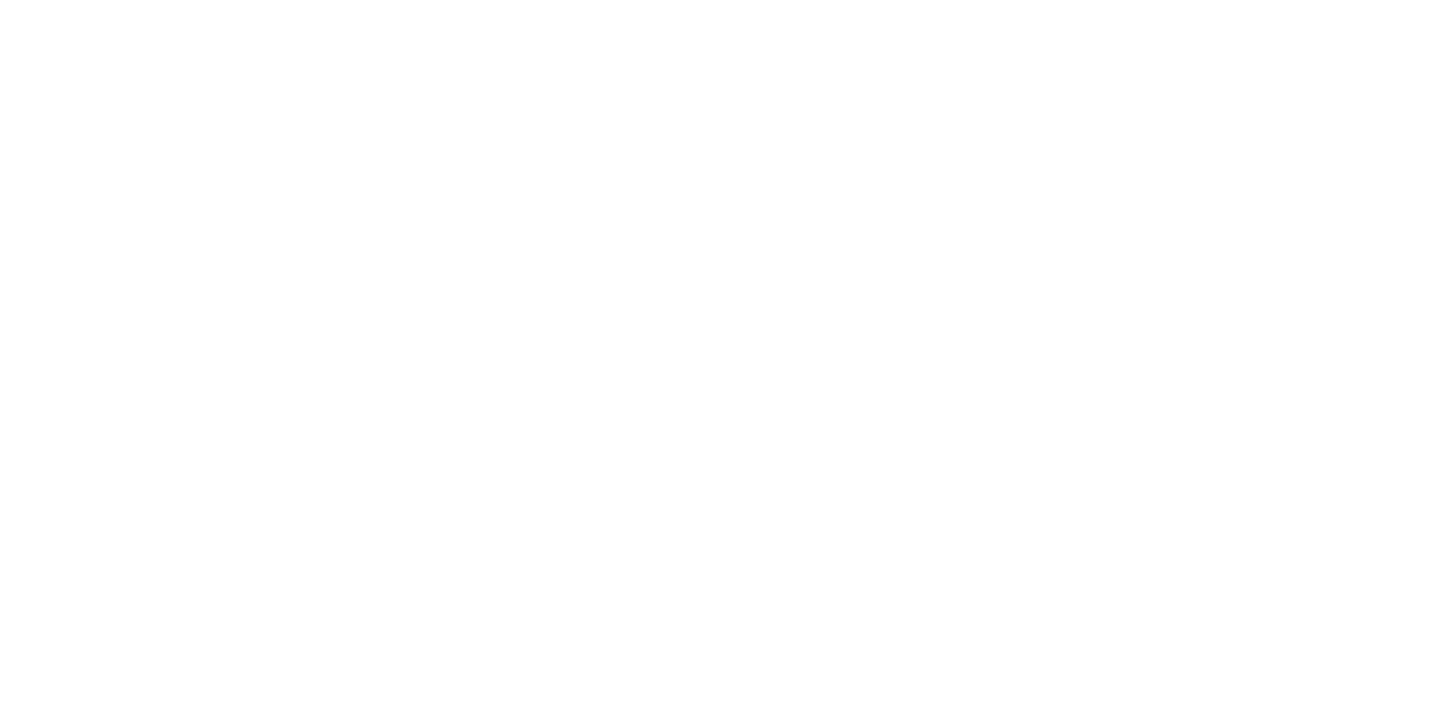 scroll, scrollTop: 0, scrollLeft: 0, axis: both 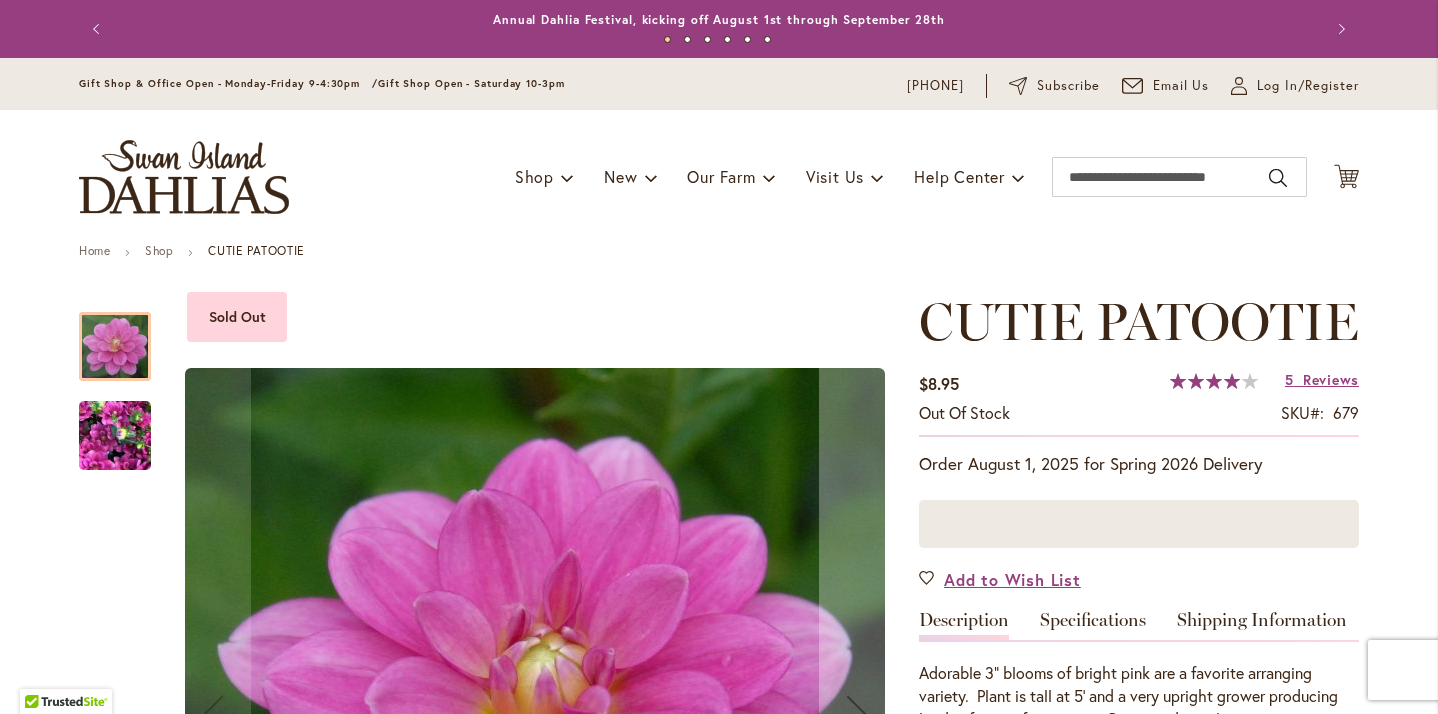 click at bounding box center [115, 436] 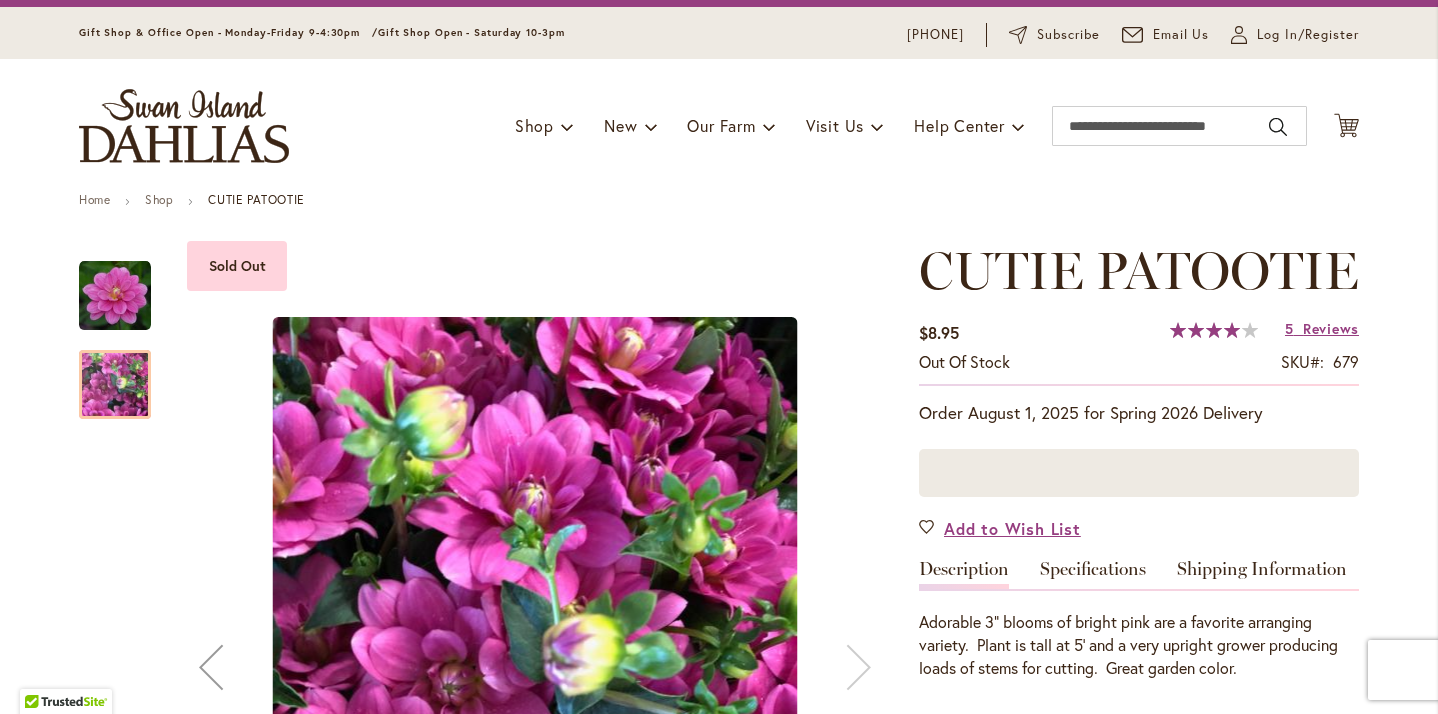 scroll, scrollTop: 0, scrollLeft: 0, axis: both 